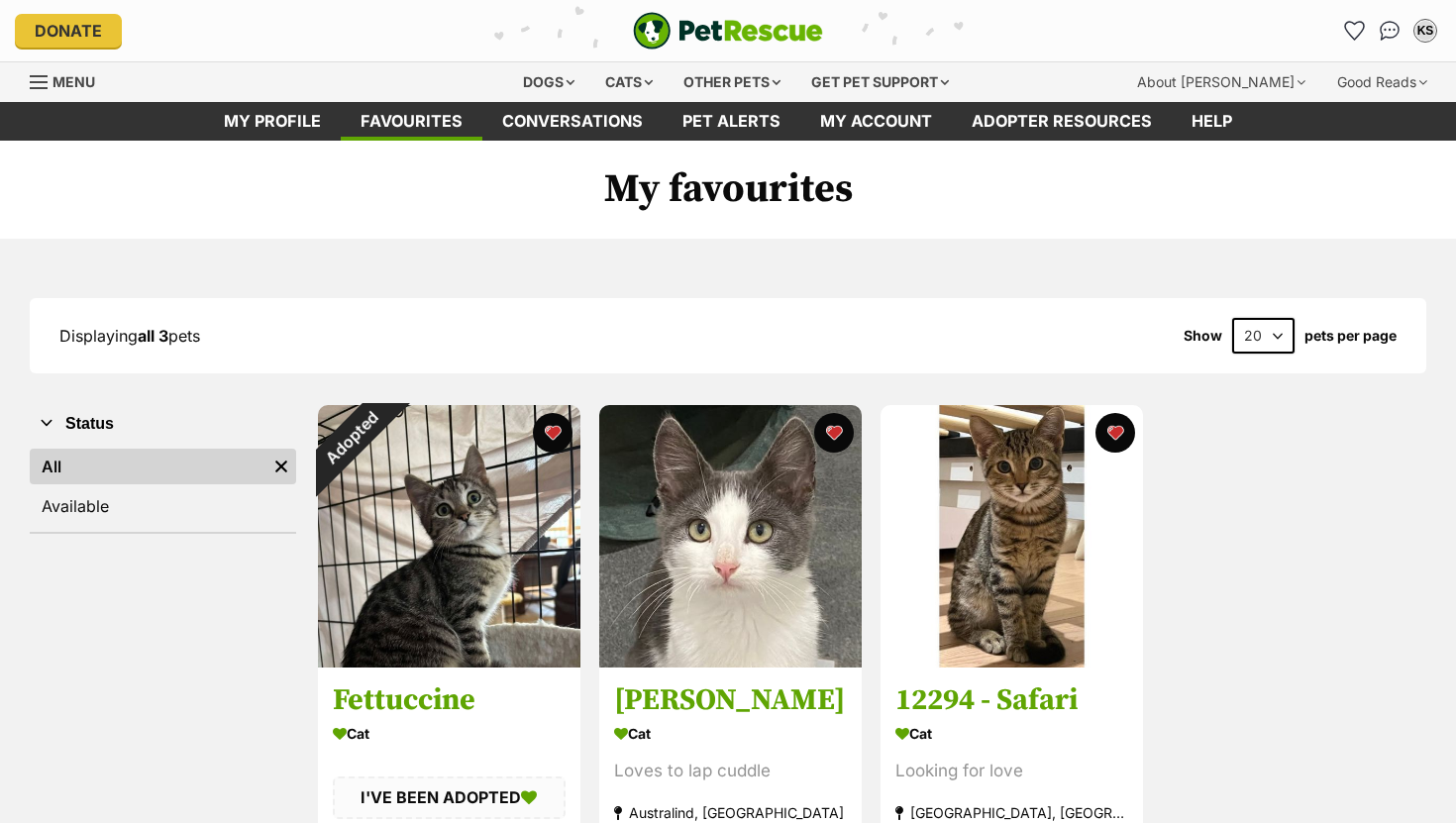 scroll, scrollTop: 0, scrollLeft: 0, axis: both 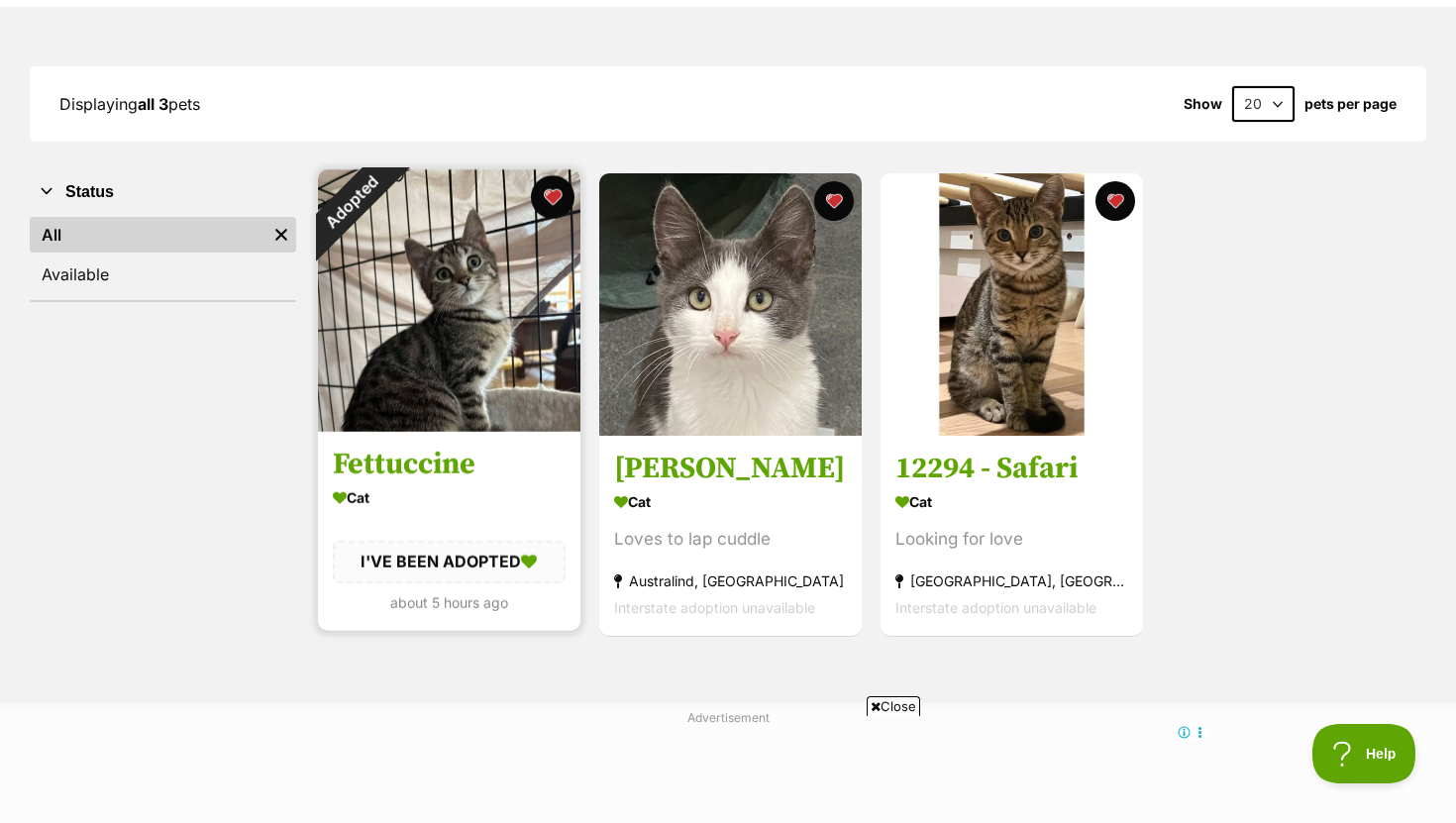 click at bounding box center [553, 197] 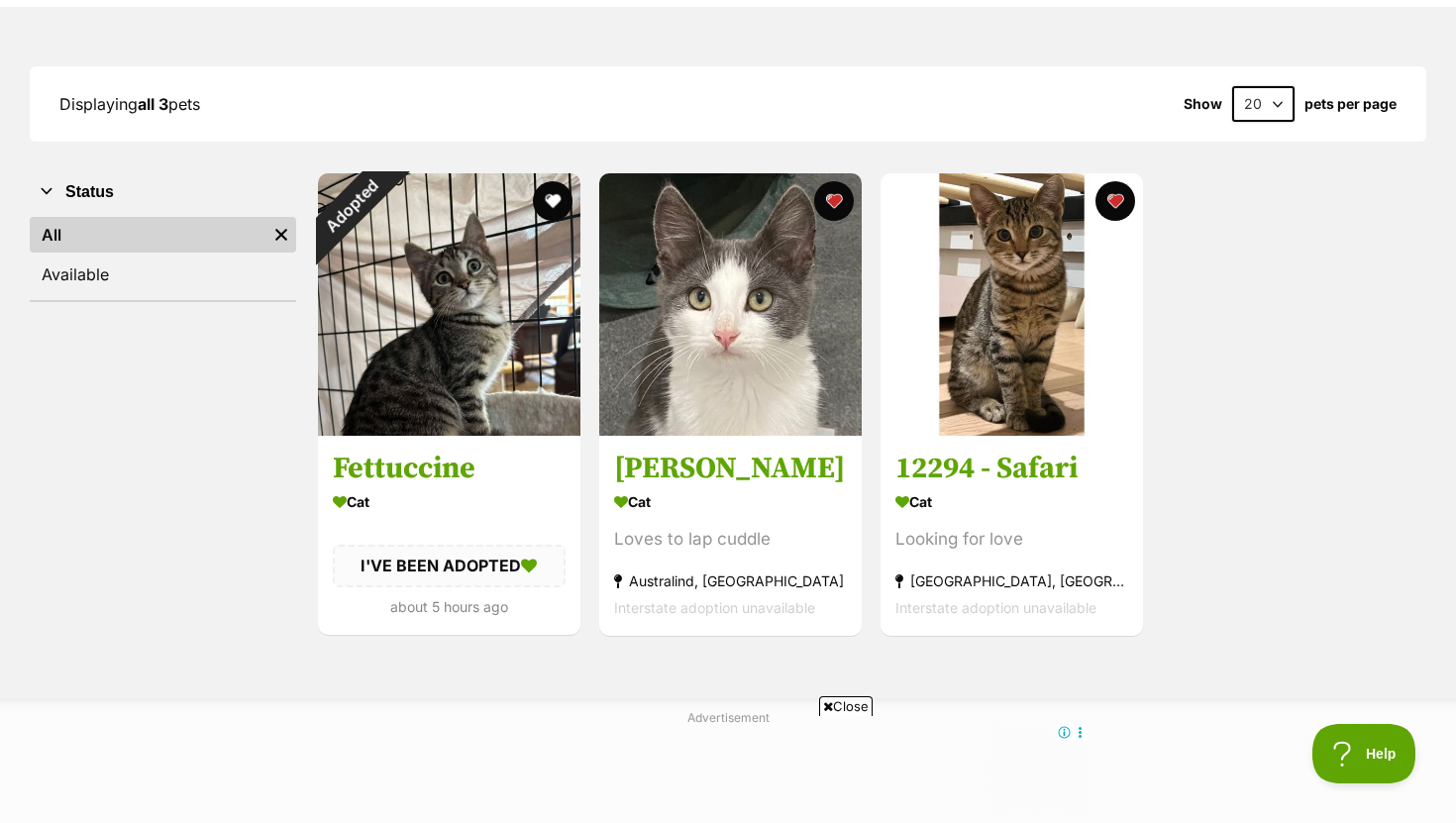 scroll, scrollTop: 0, scrollLeft: 0, axis: both 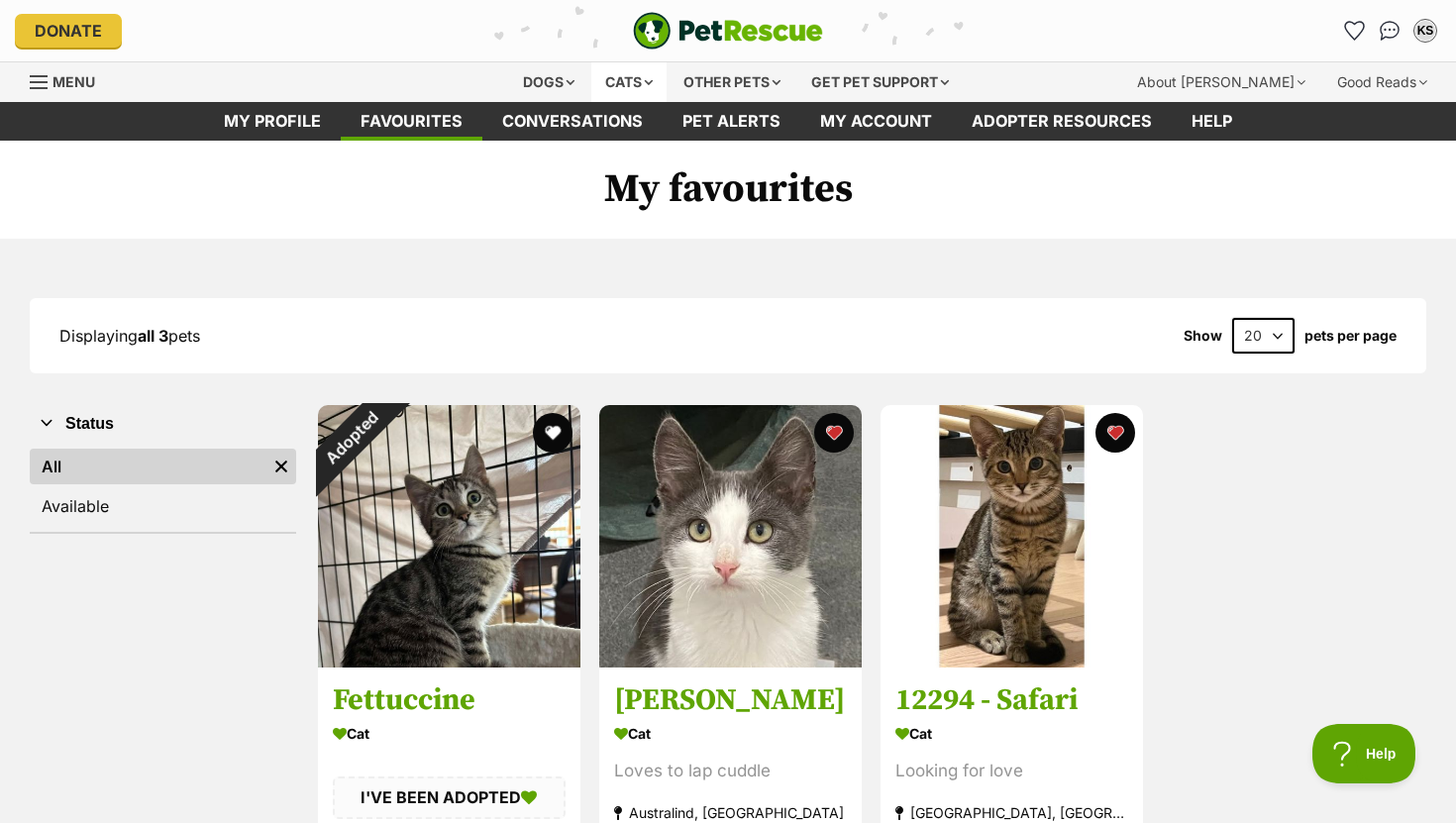 click on "Cats" at bounding box center [629, 82] 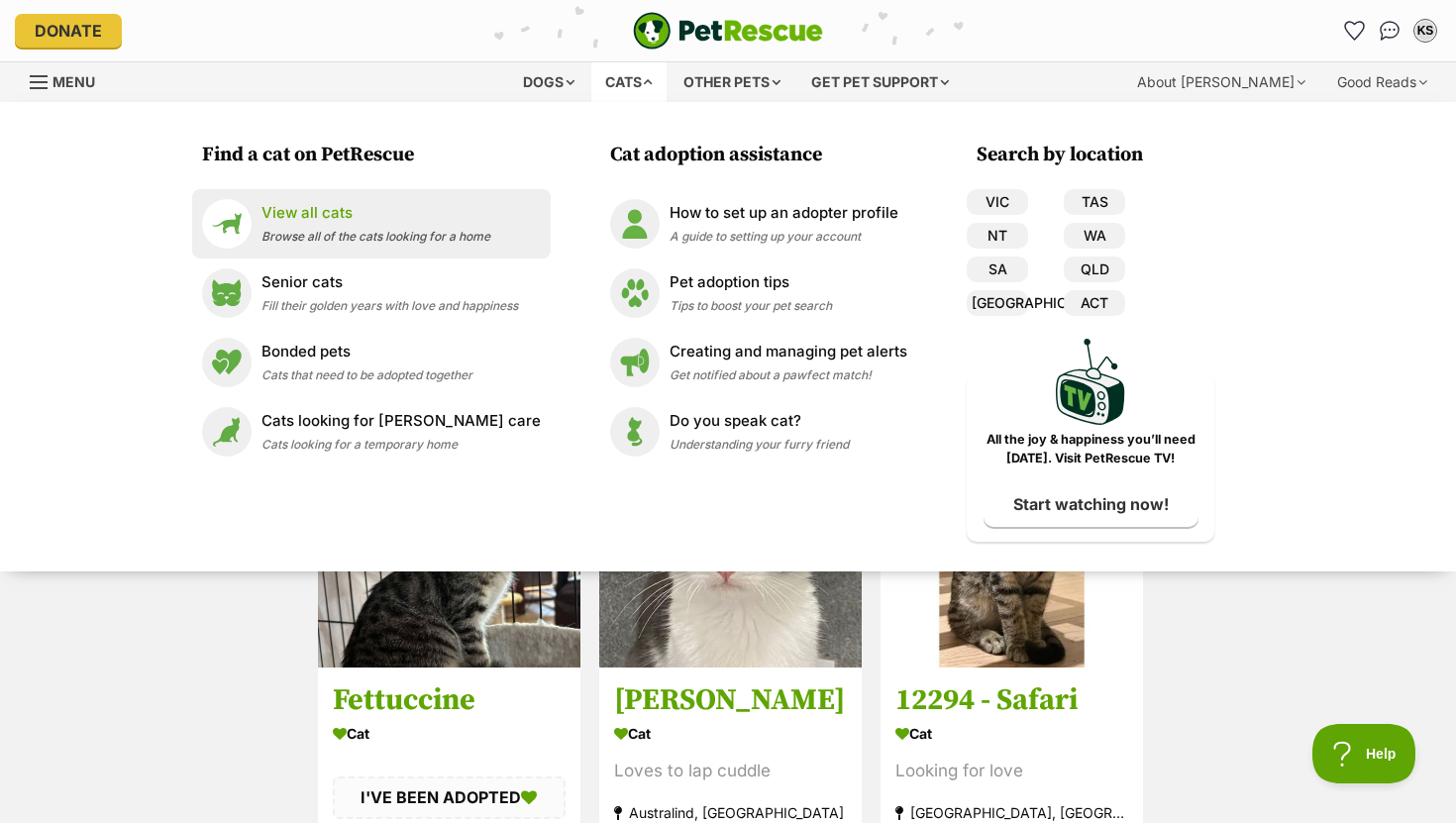 click on "Browse all of the cats looking for a home" at bounding box center [375, 236] 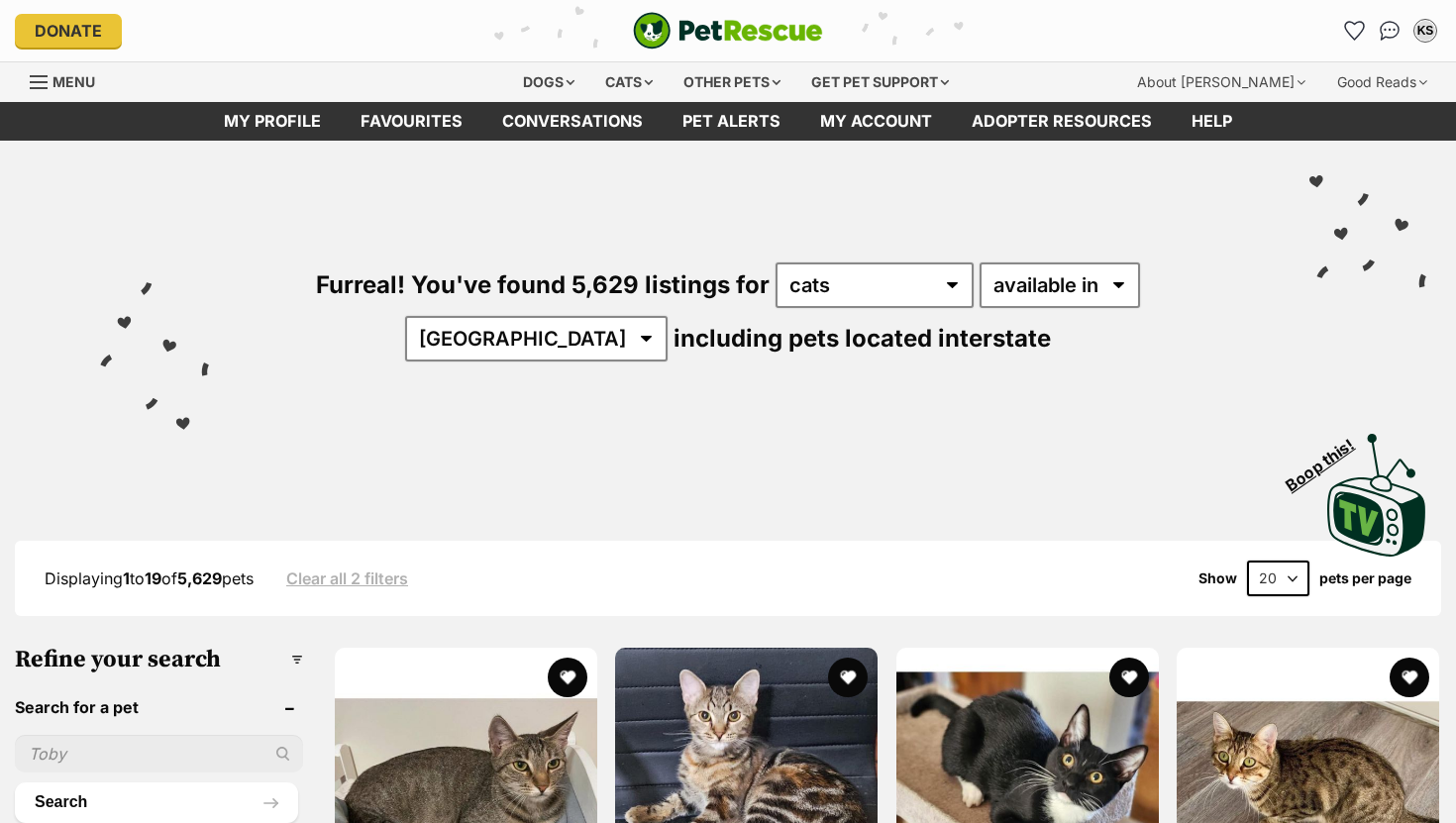 scroll, scrollTop: 0, scrollLeft: 0, axis: both 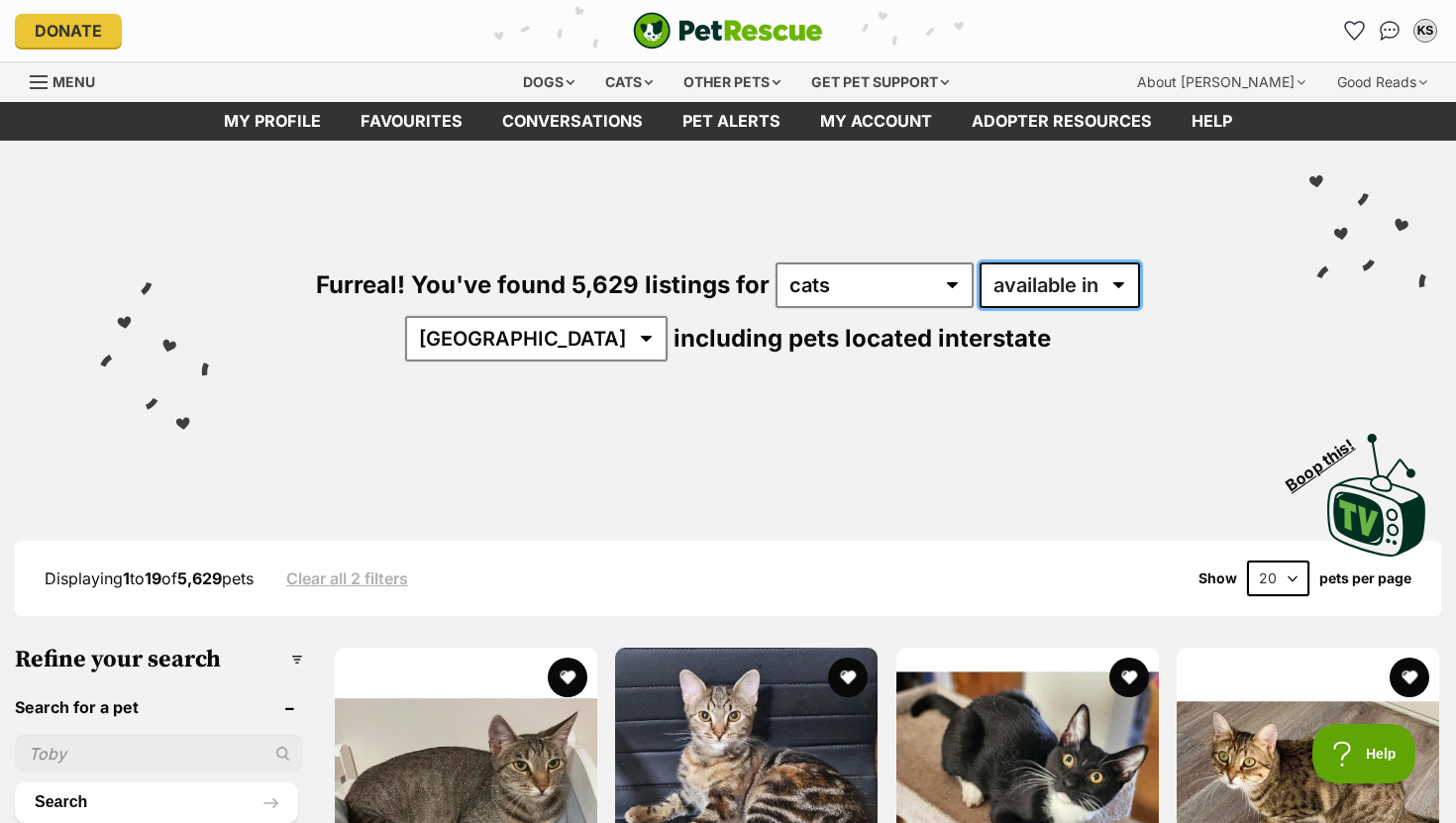 click on "available in
located in" at bounding box center [1060, 285] 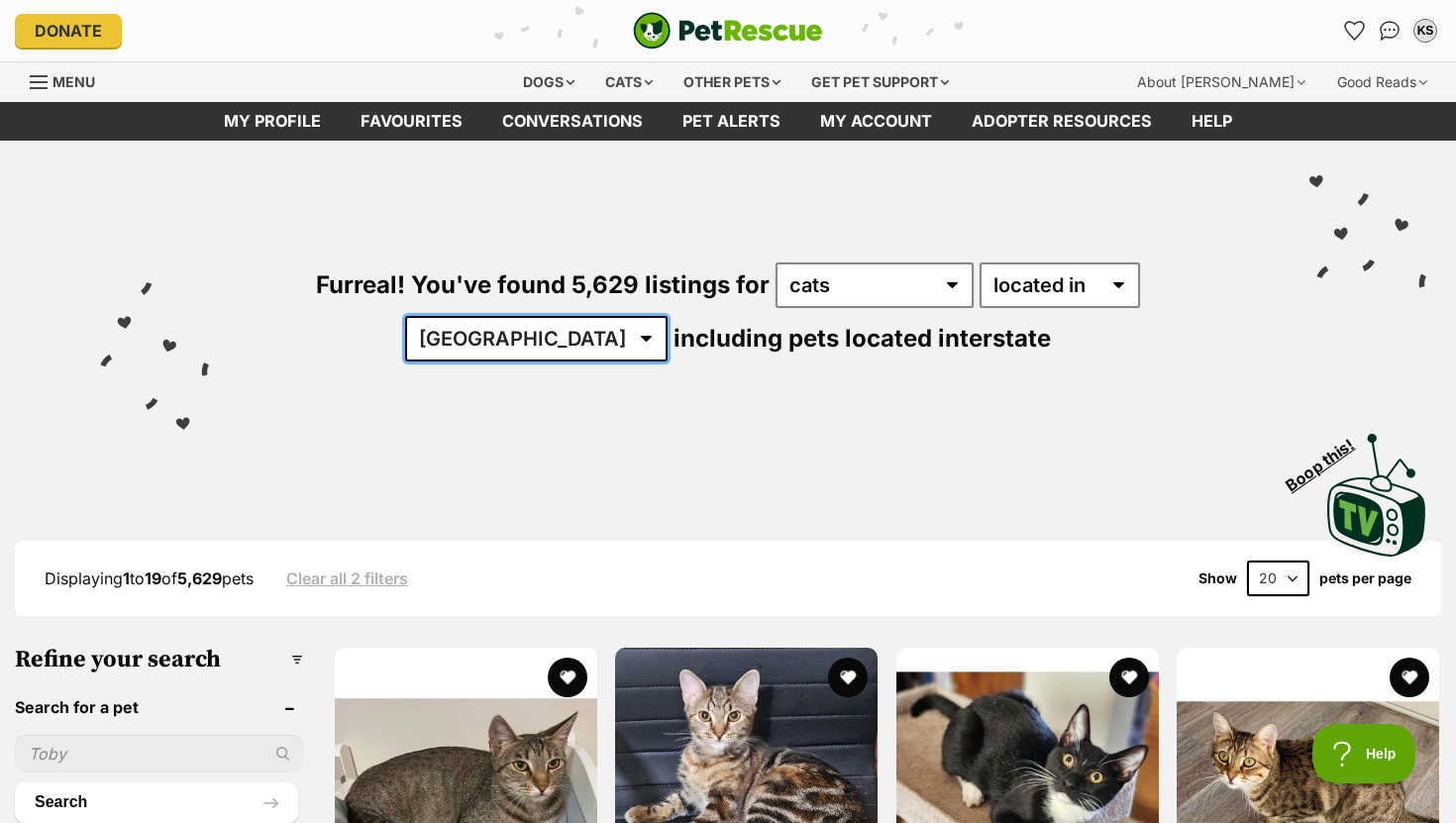 click on "[GEOGRAPHIC_DATA]
[GEOGRAPHIC_DATA]
[GEOGRAPHIC_DATA]
[GEOGRAPHIC_DATA]
[GEOGRAPHIC_DATA]
SA
[GEOGRAPHIC_DATA]
[GEOGRAPHIC_DATA]
[GEOGRAPHIC_DATA]" at bounding box center (536, 339) 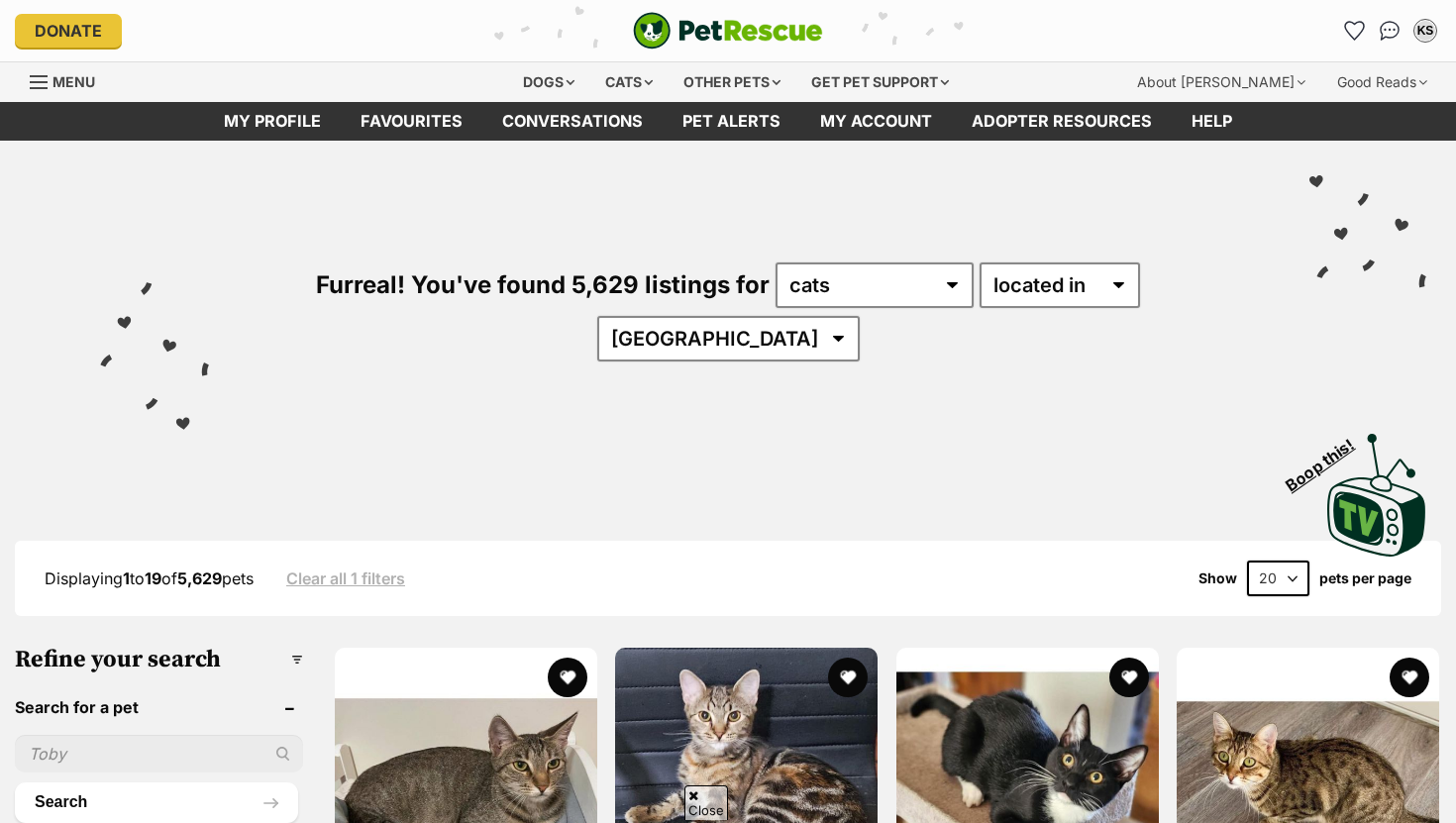 scroll, scrollTop: 79, scrollLeft: 0, axis: vertical 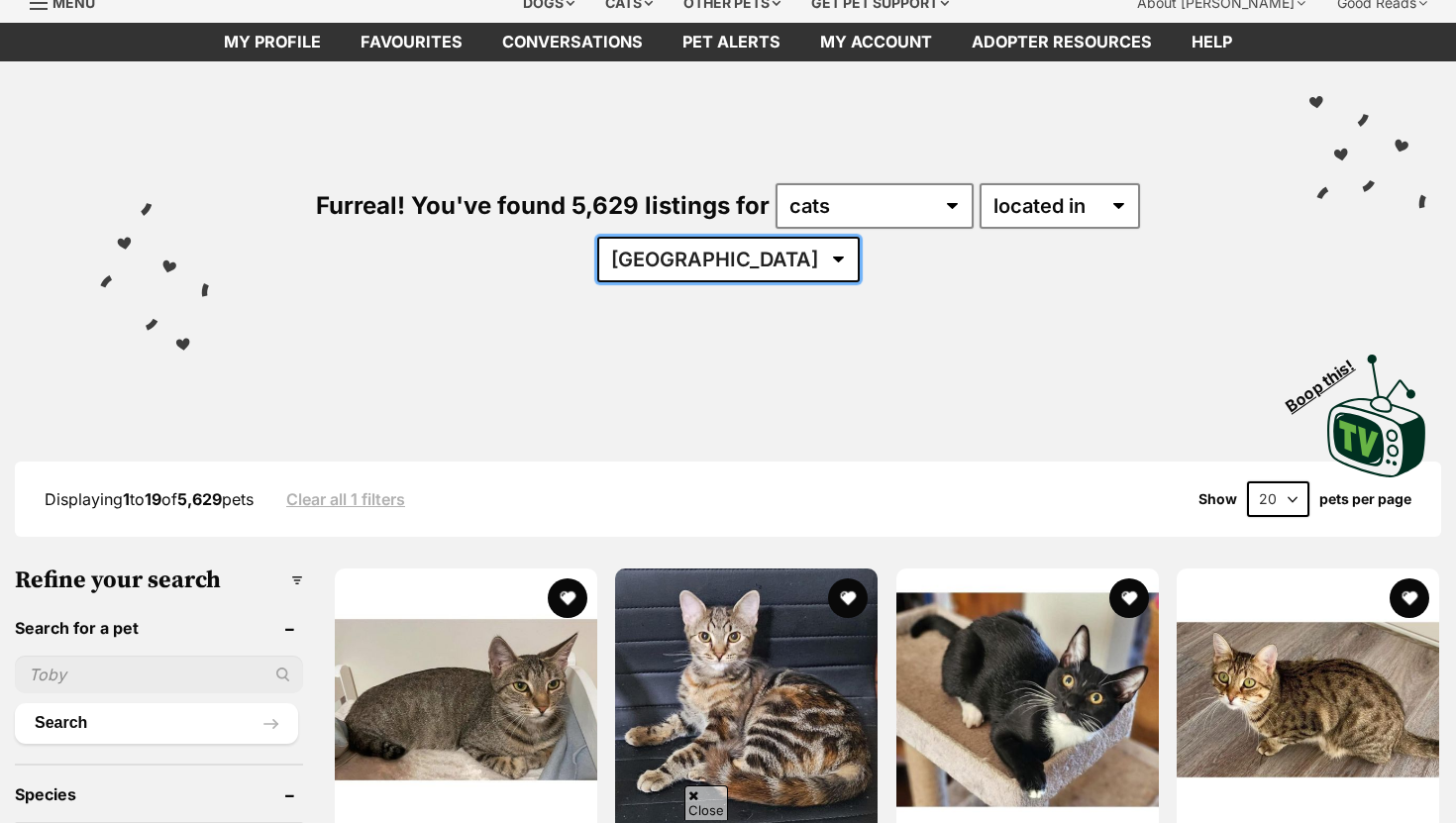 click on "[GEOGRAPHIC_DATA]
[GEOGRAPHIC_DATA]
[GEOGRAPHIC_DATA]
[GEOGRAPHIC_DATA]
[GEOGRAPHIC_DATA]
SA
[GEOGRAPHIC_DATA]
[GEOGRAPHIC_DATA]
[GEOGRAPHIC_DATA]" at bounding box center [728, 259] 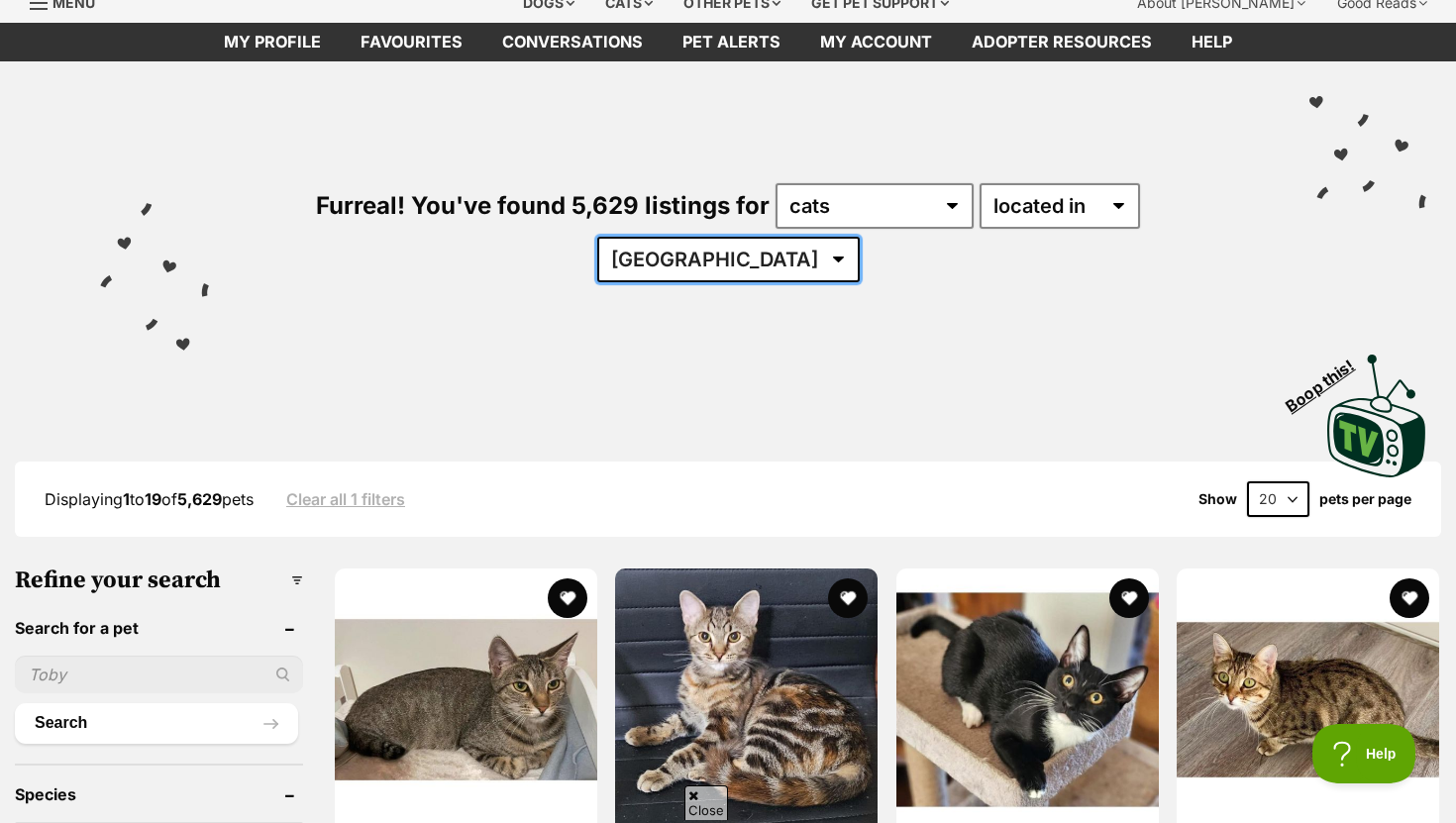 scroll, scrollTop: 0, scrollLeft: 0, axis: both 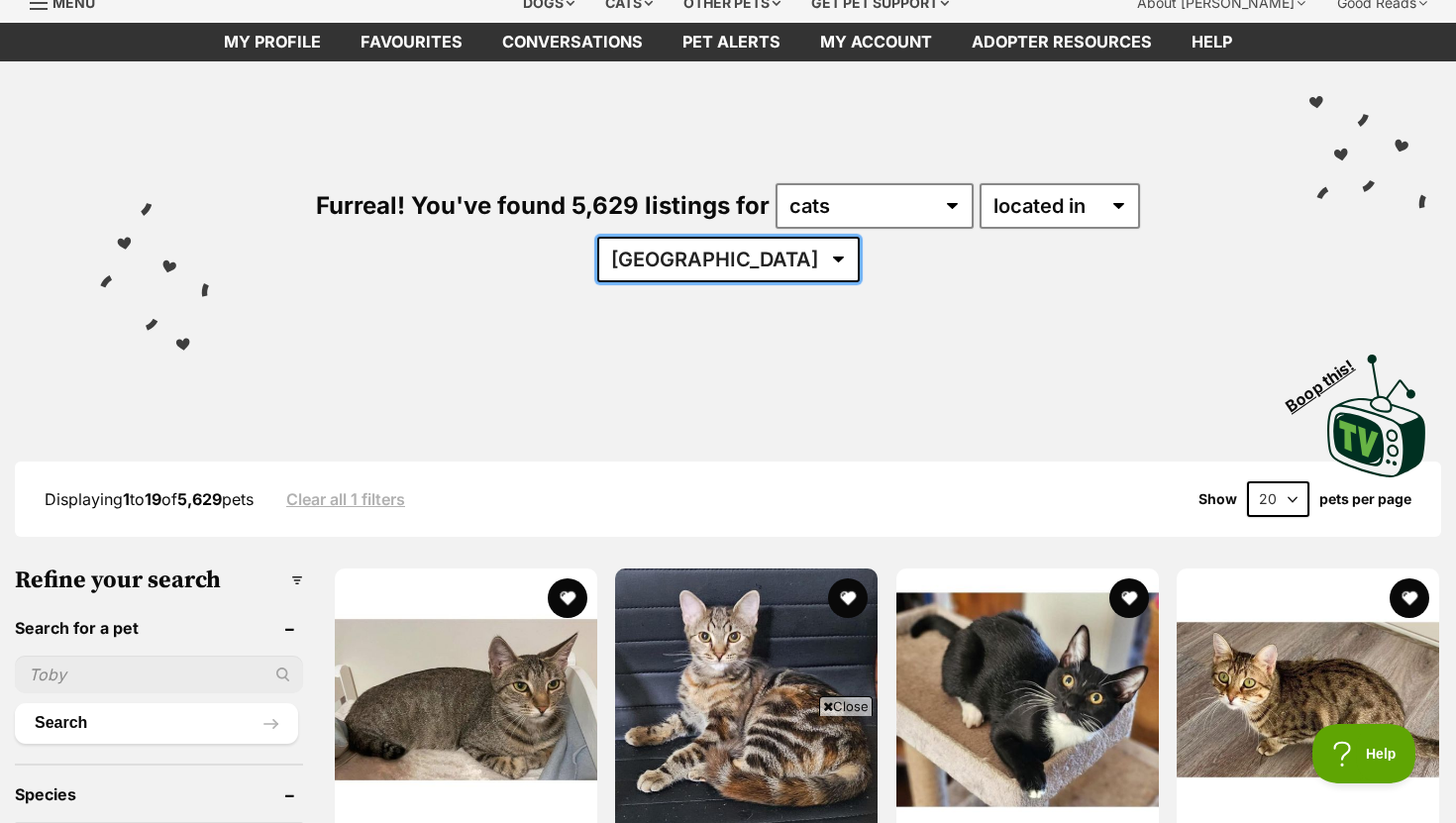 select on "WA" 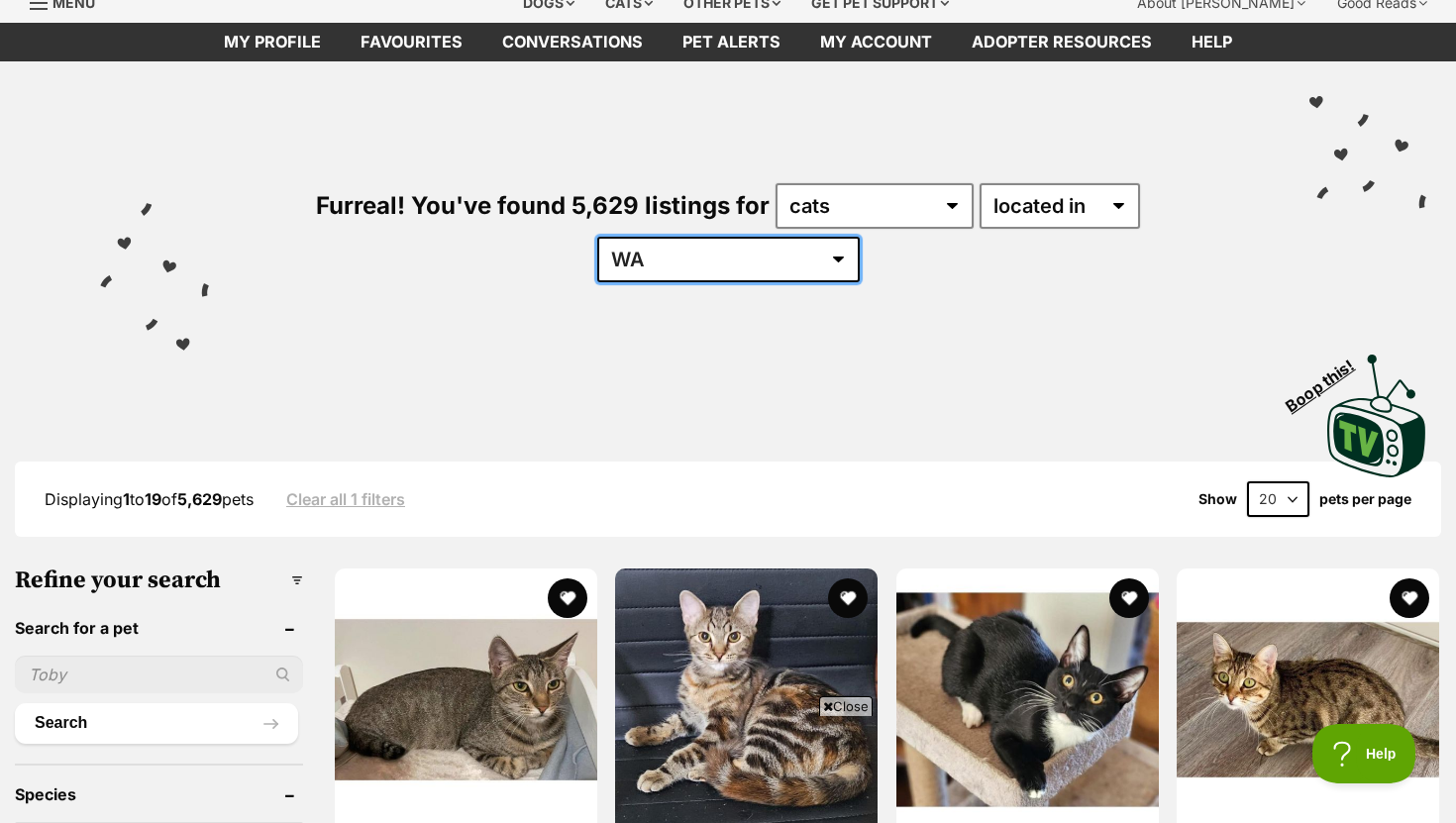 scroll, scrollTop: 0, scrollLeft: 0, axis: both 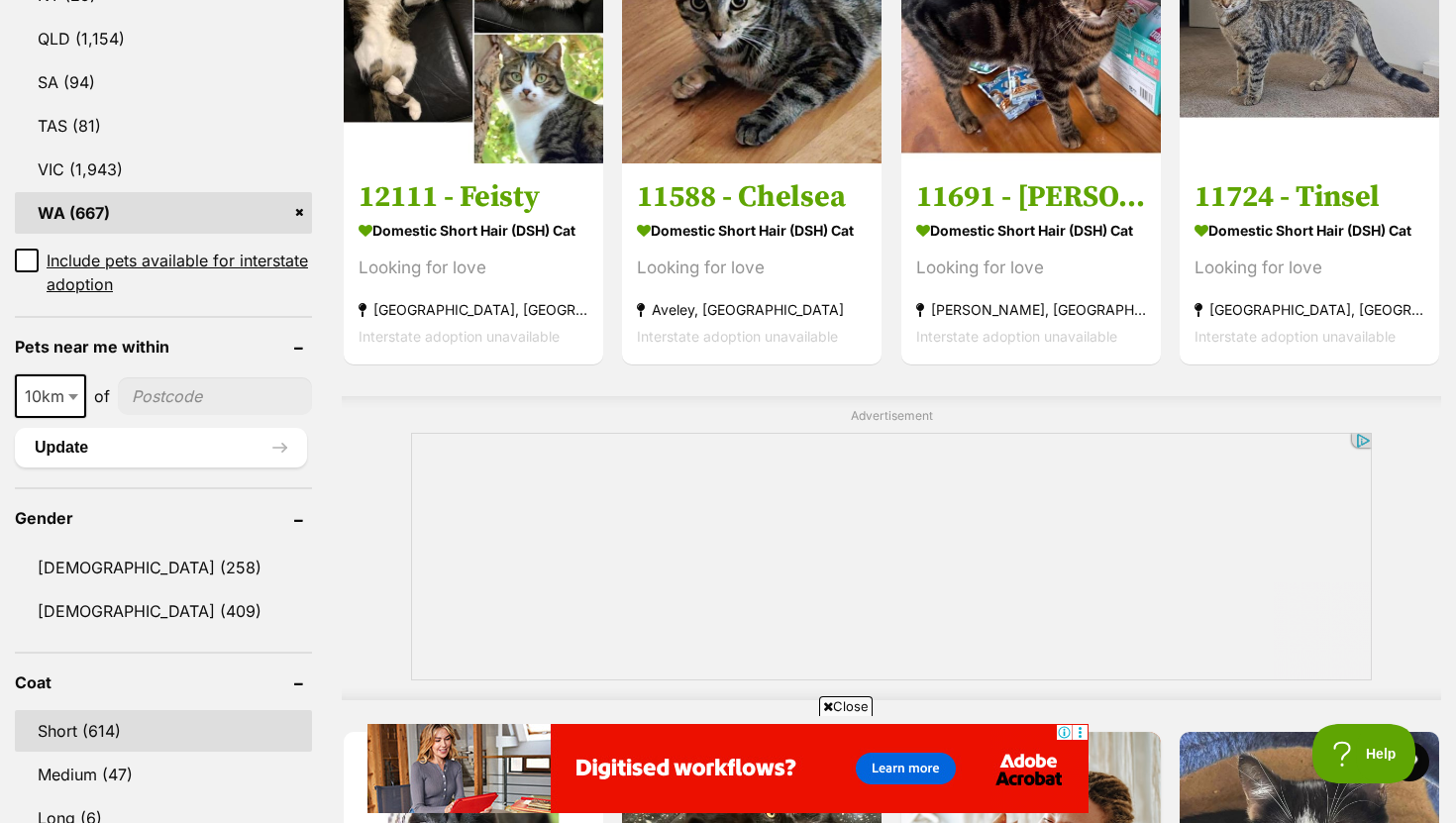click on "Short (614)" at bounding box center (163, 731) 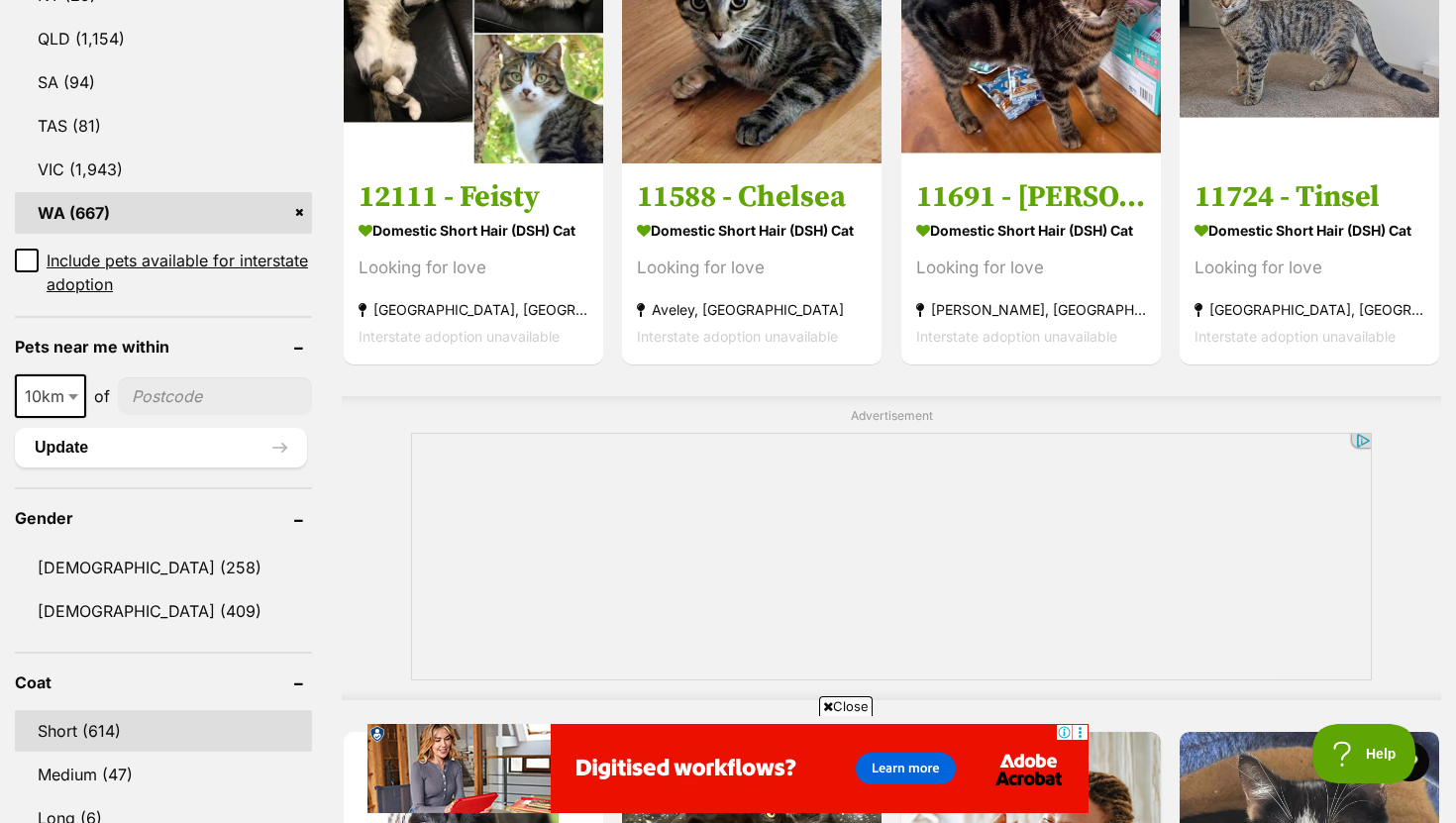 scroll, scrollTop: 0, scrollLeft: 0, axis: both 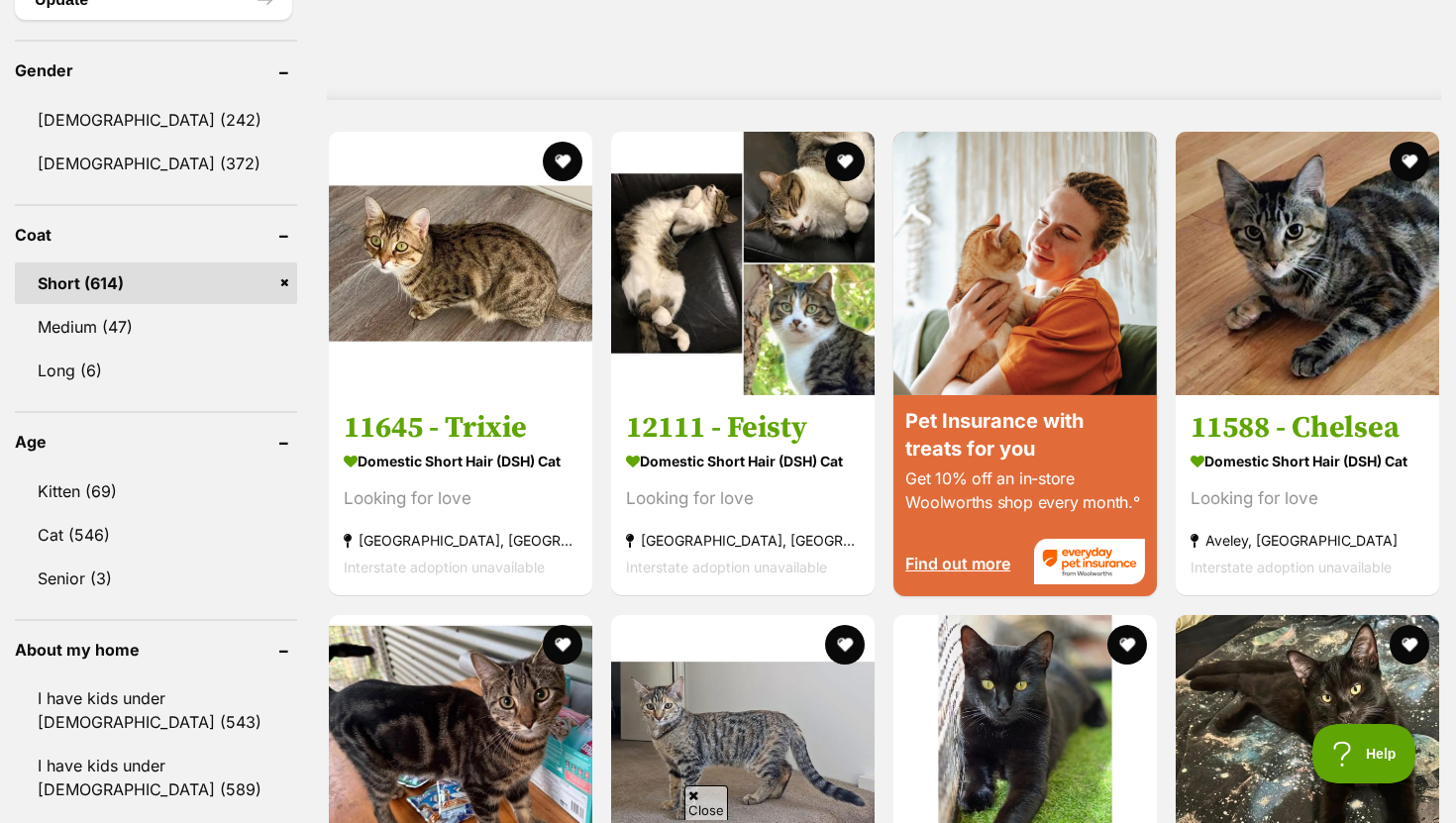 click on "Short (614)" at bounding box center (156, 283) 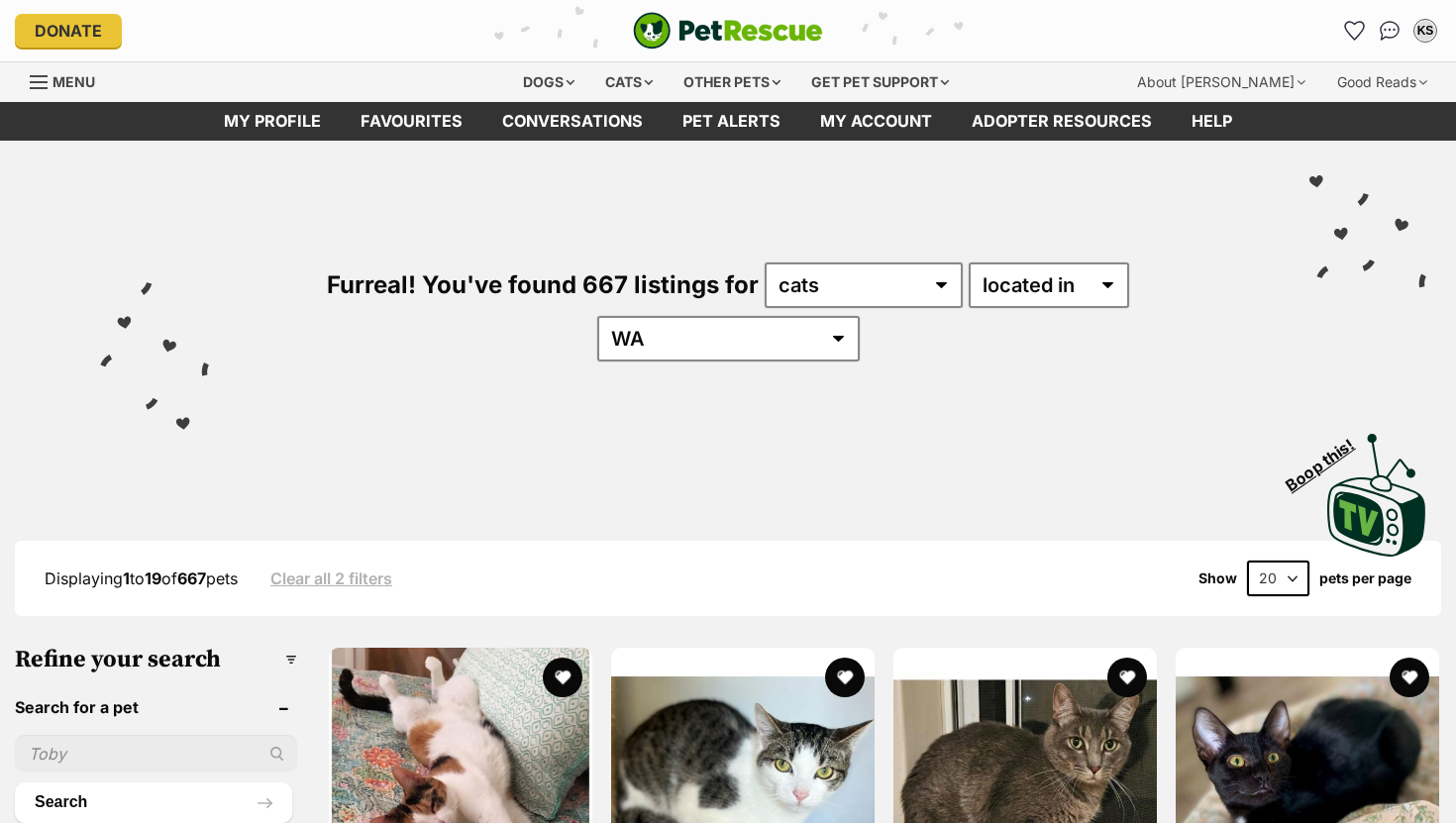 scroll, scrollTop: 0, scrollLeft: 0, axis: both 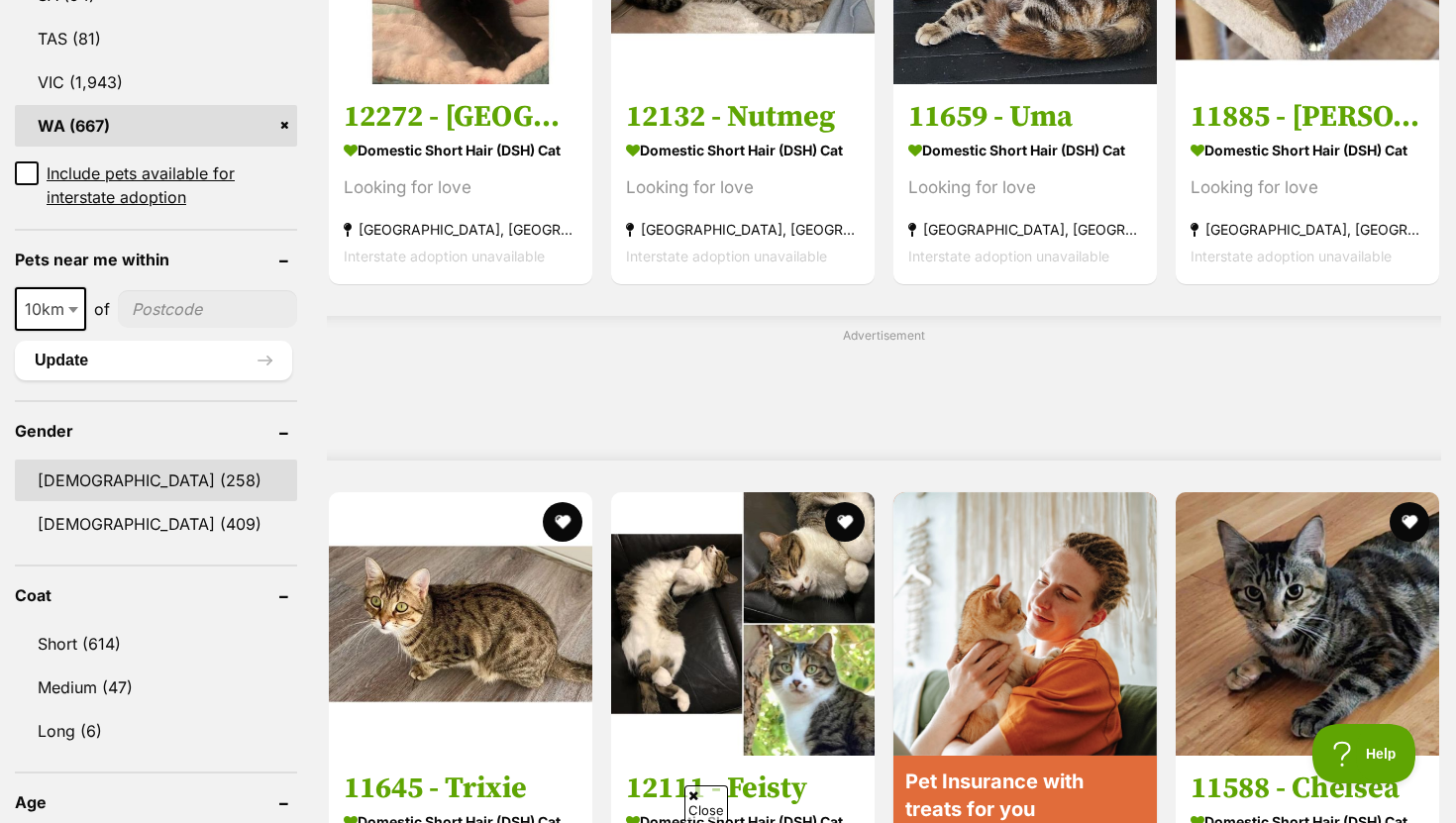click on "Male (258)" at bounding box center [156, 480] 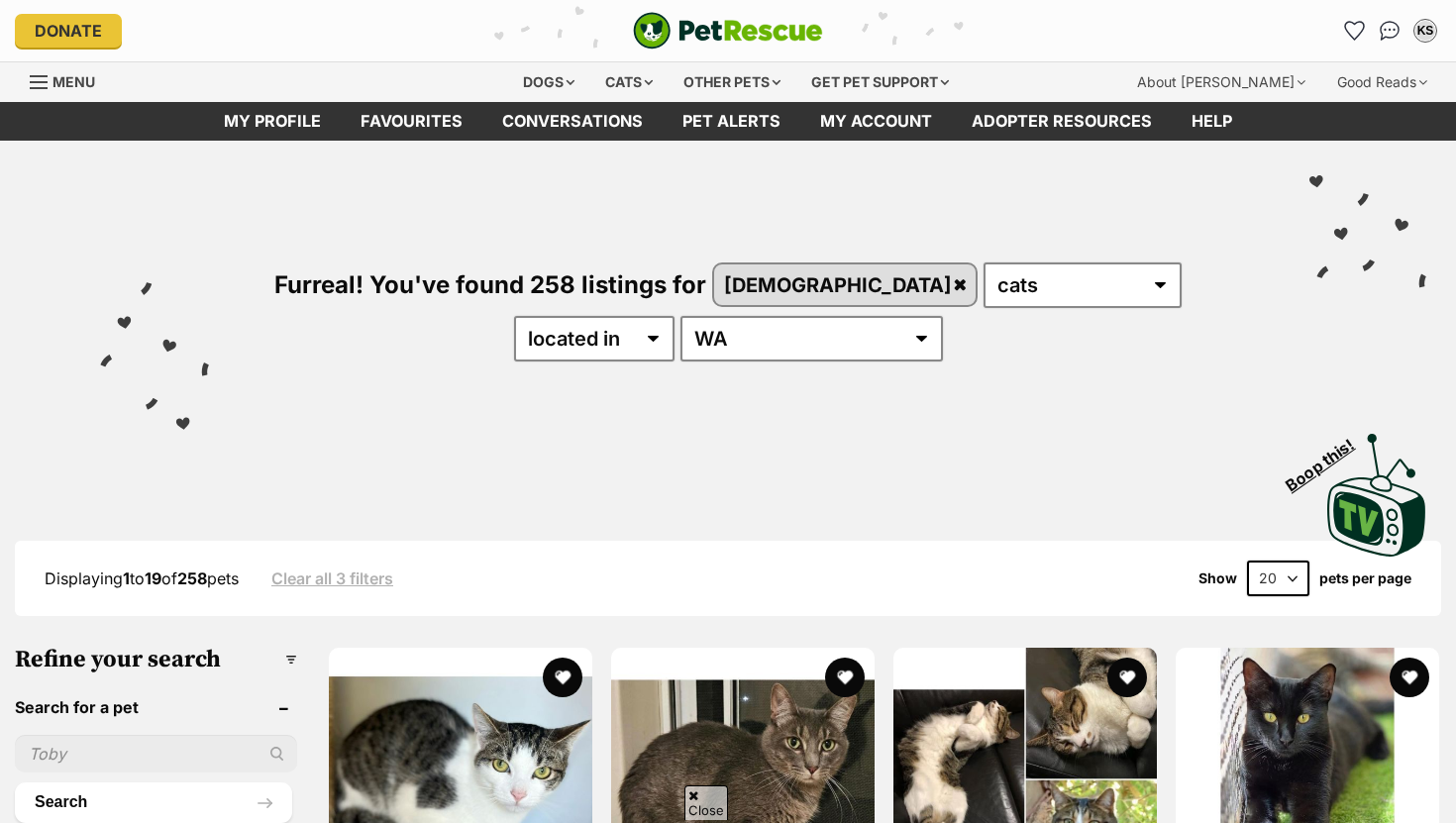 scroll, scrollTop: 1124, scrollLeft: 0, axis: vertical 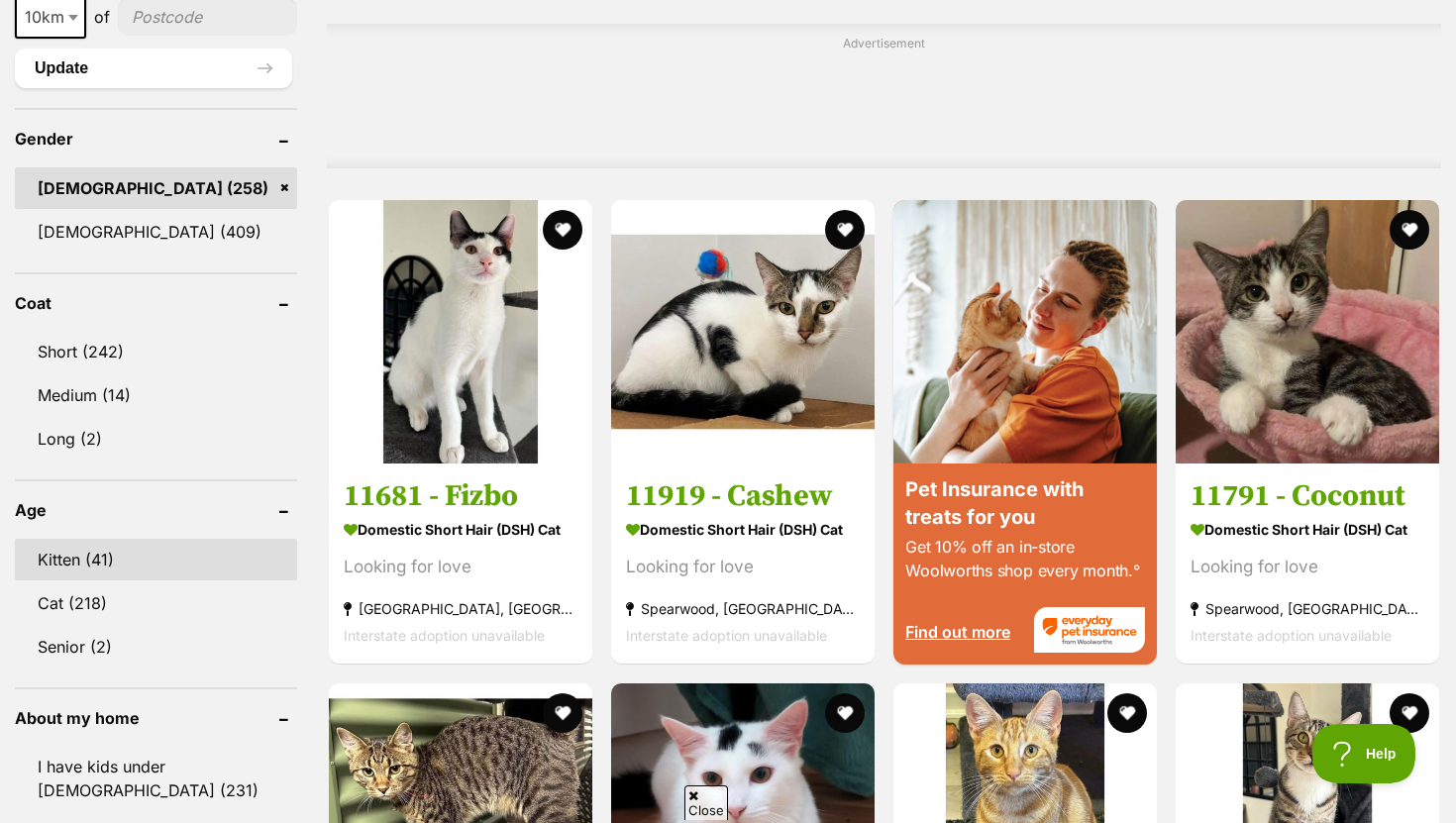 click on "Kitten (41)" at bounding box center (156, 560) 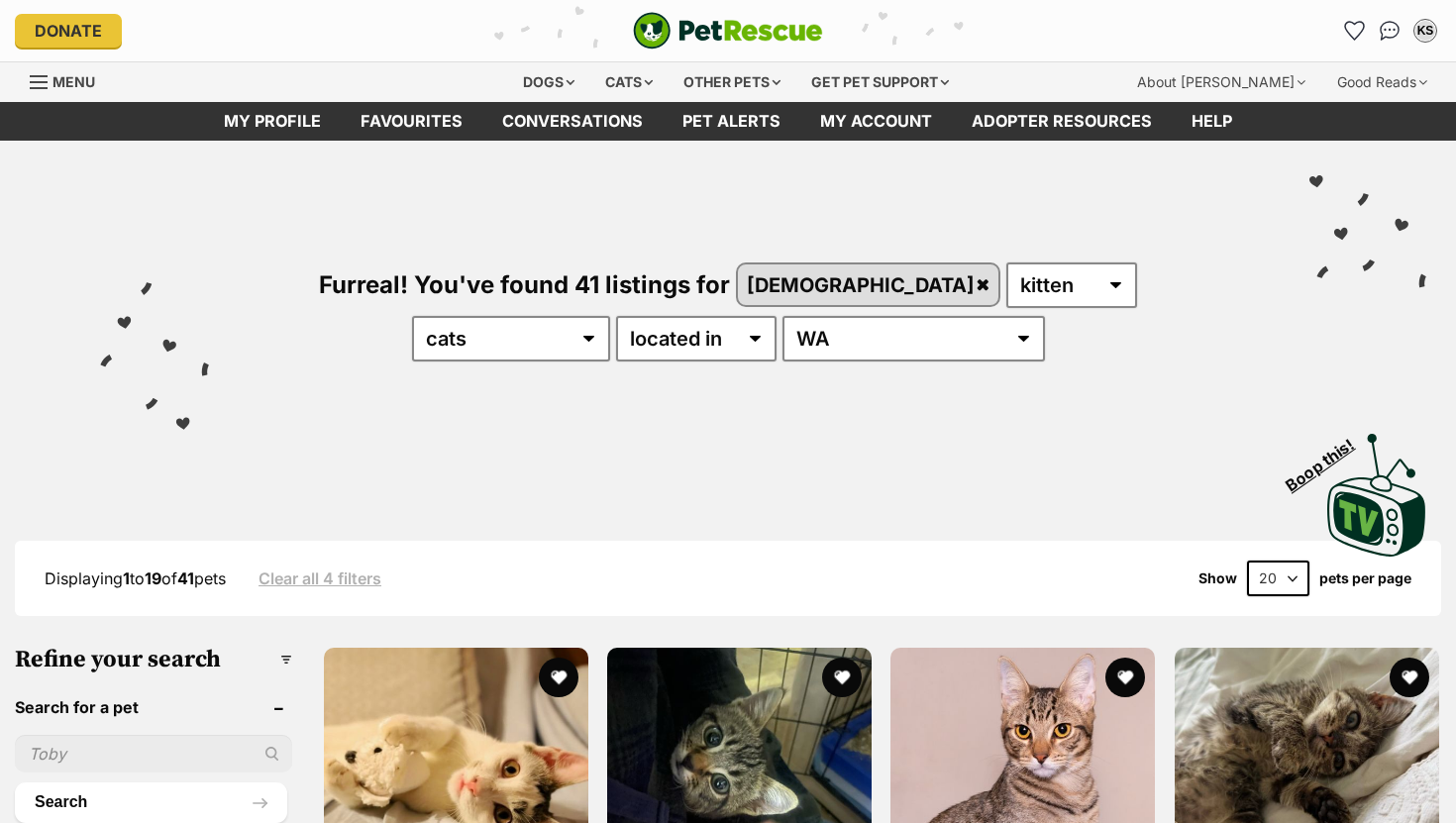 scroll, scrollTop: 0, scrollLeft: 0, axis: both 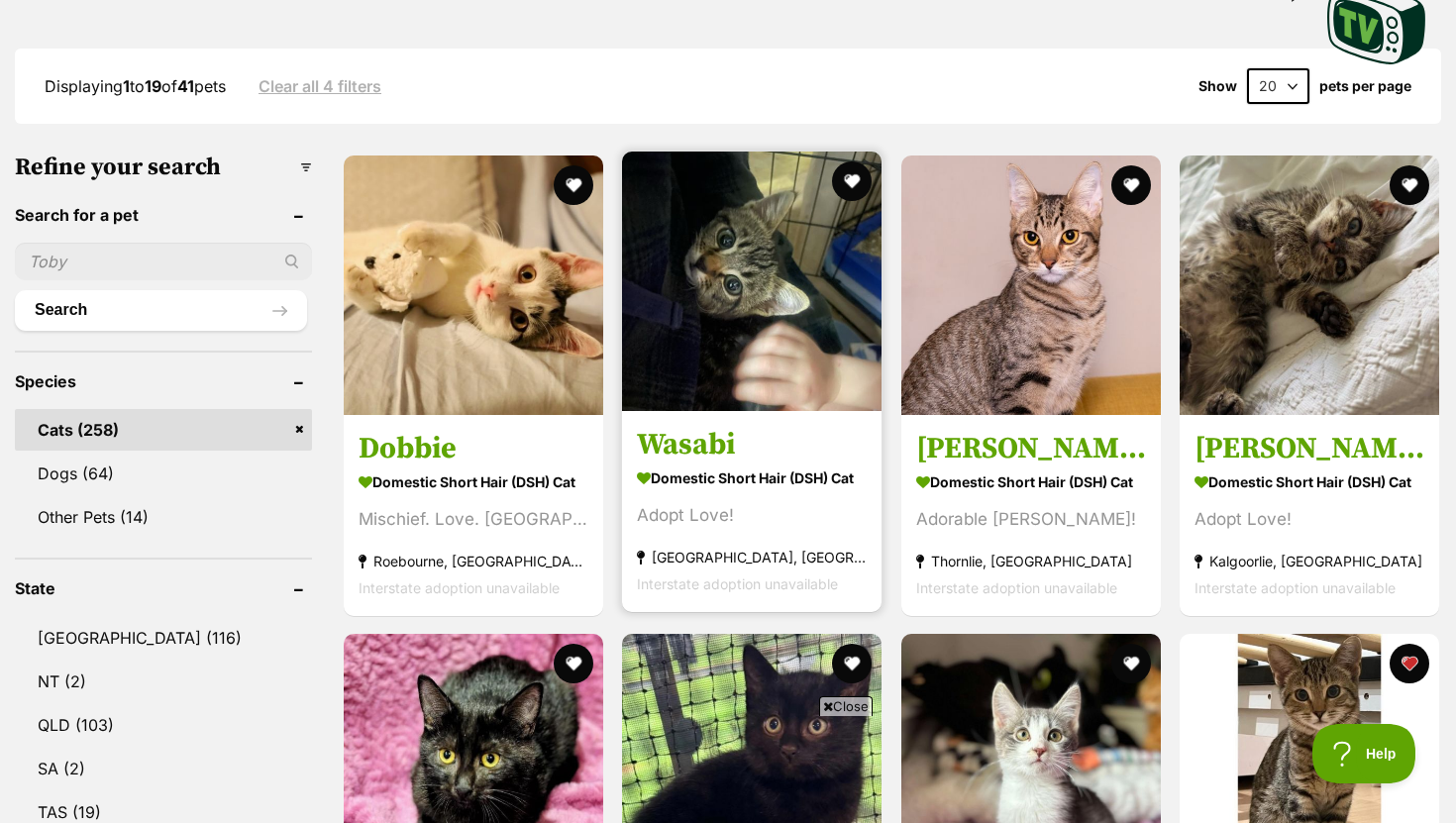 click at bounding box center (752, 281) 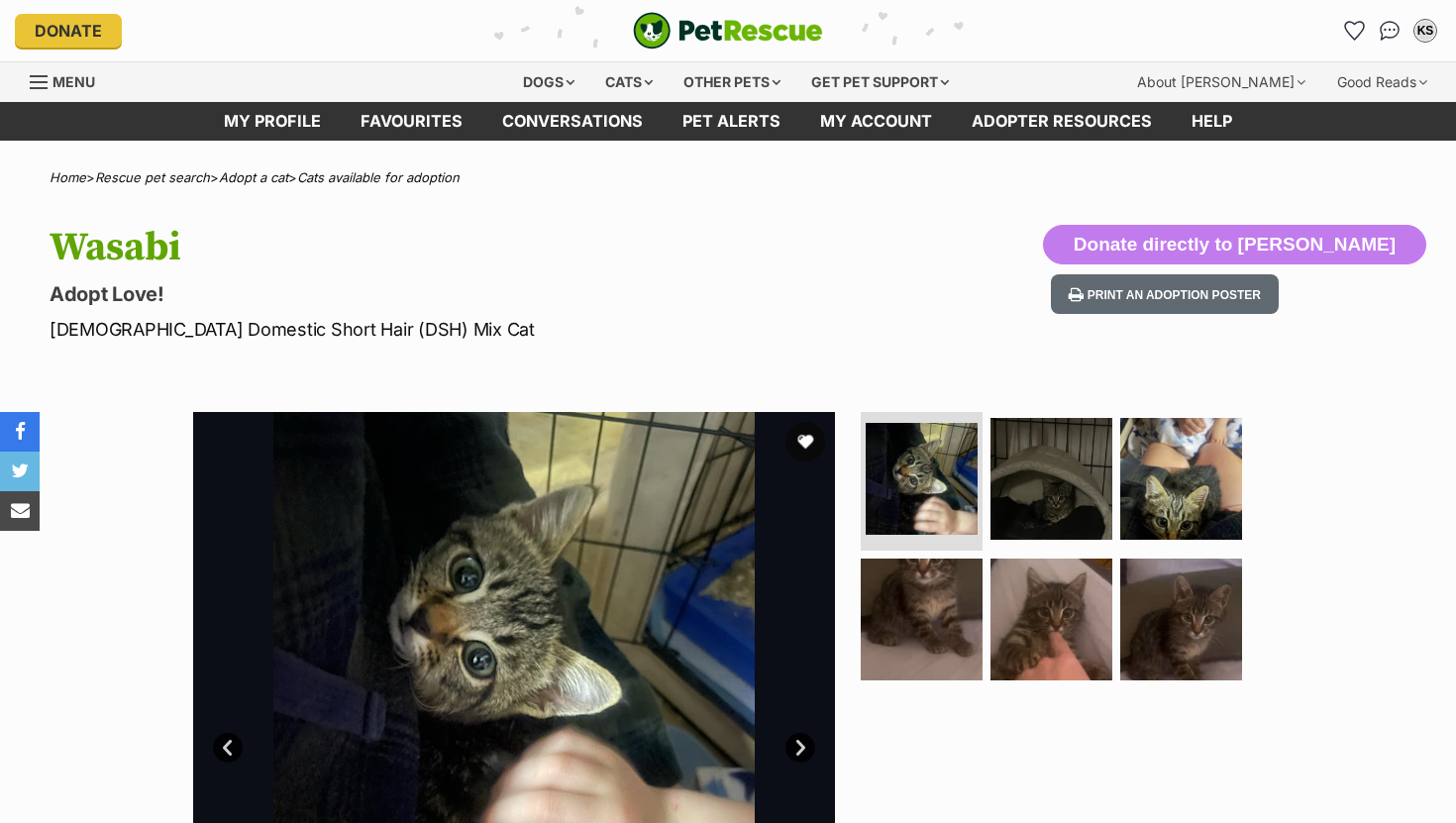 scroll, scrollTop: 0, scrollLeft: 0, axis: both 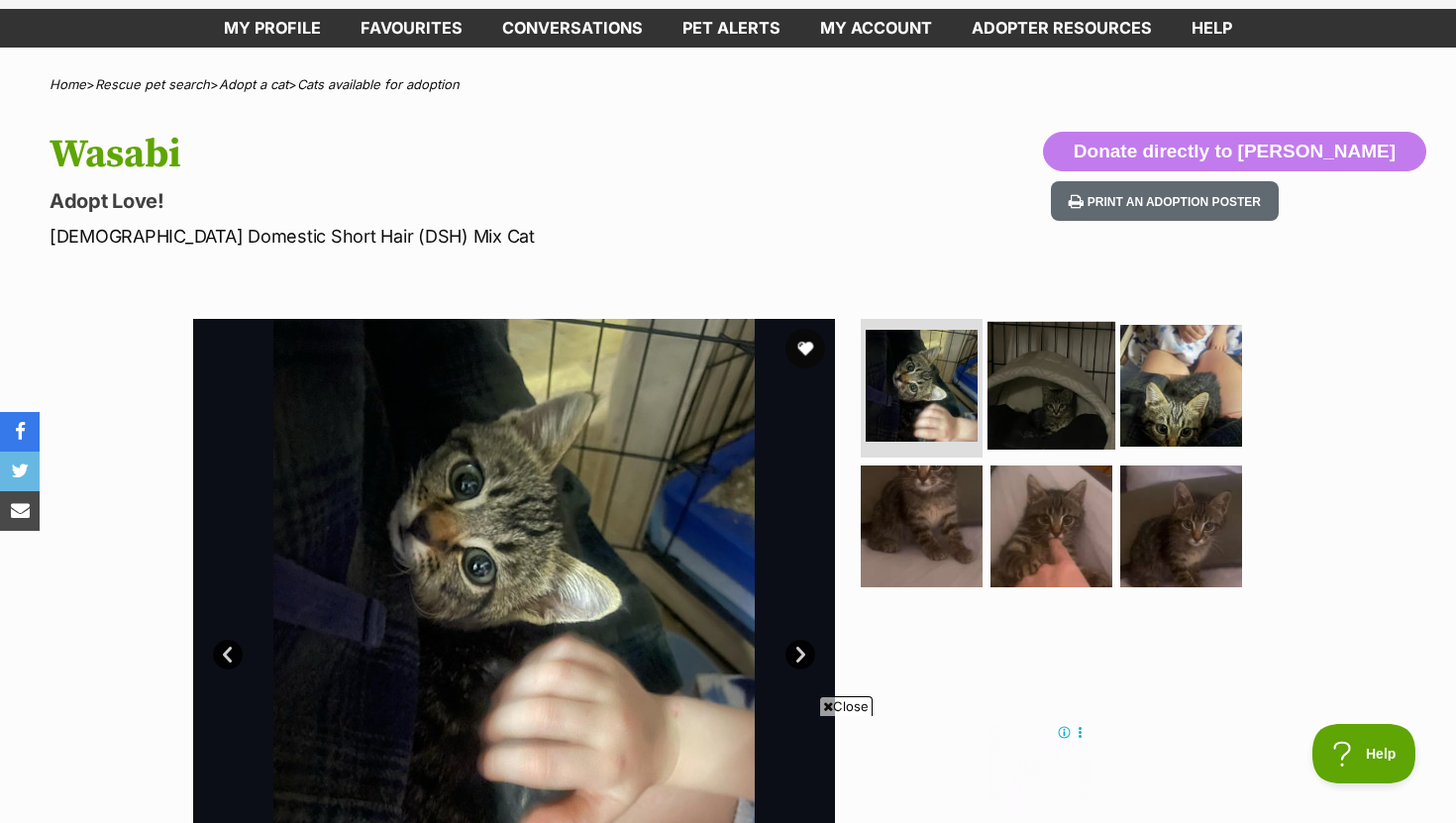click at bounding box center [1051, 385] 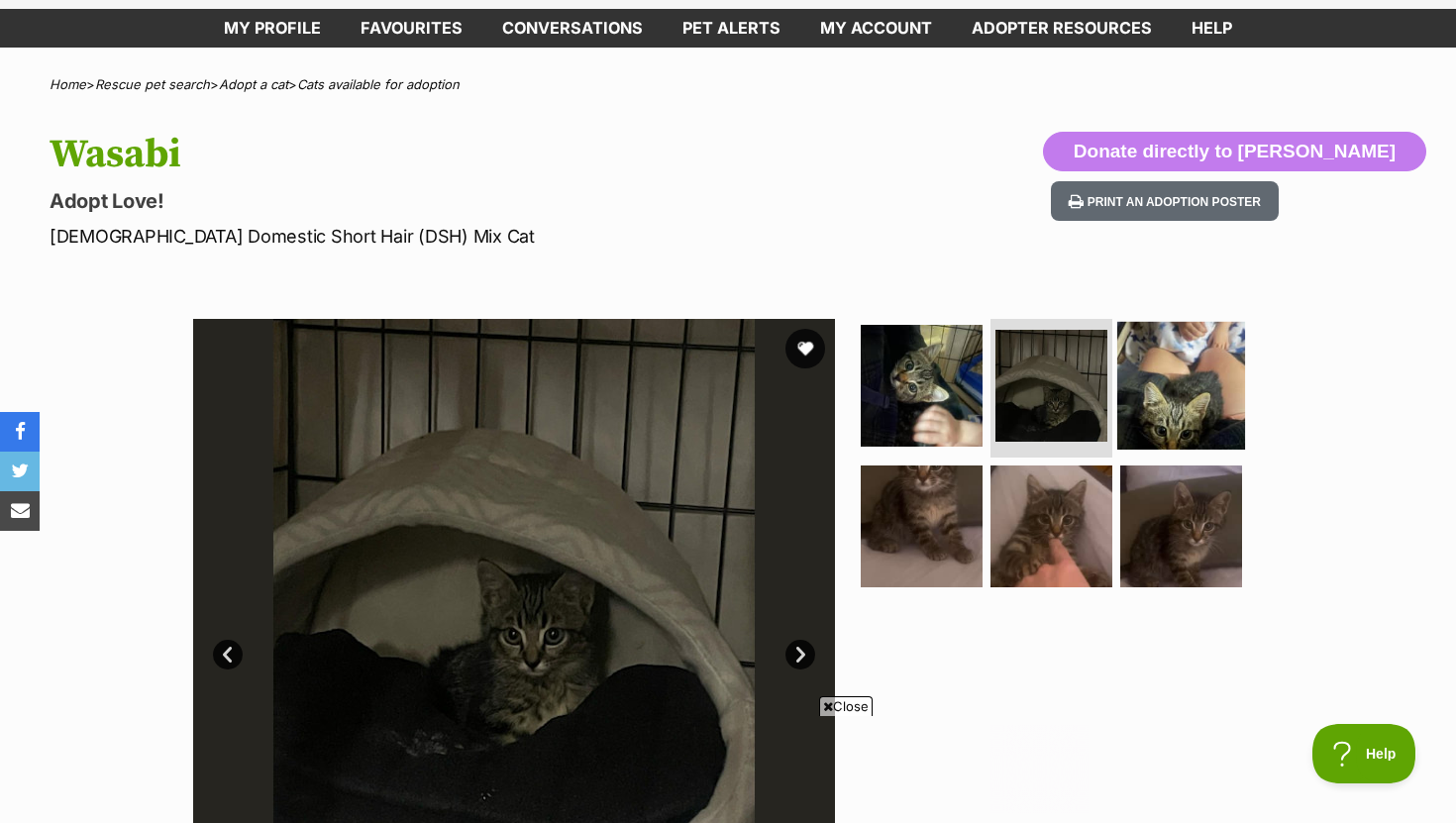 click at bounding box center [1181, 385] 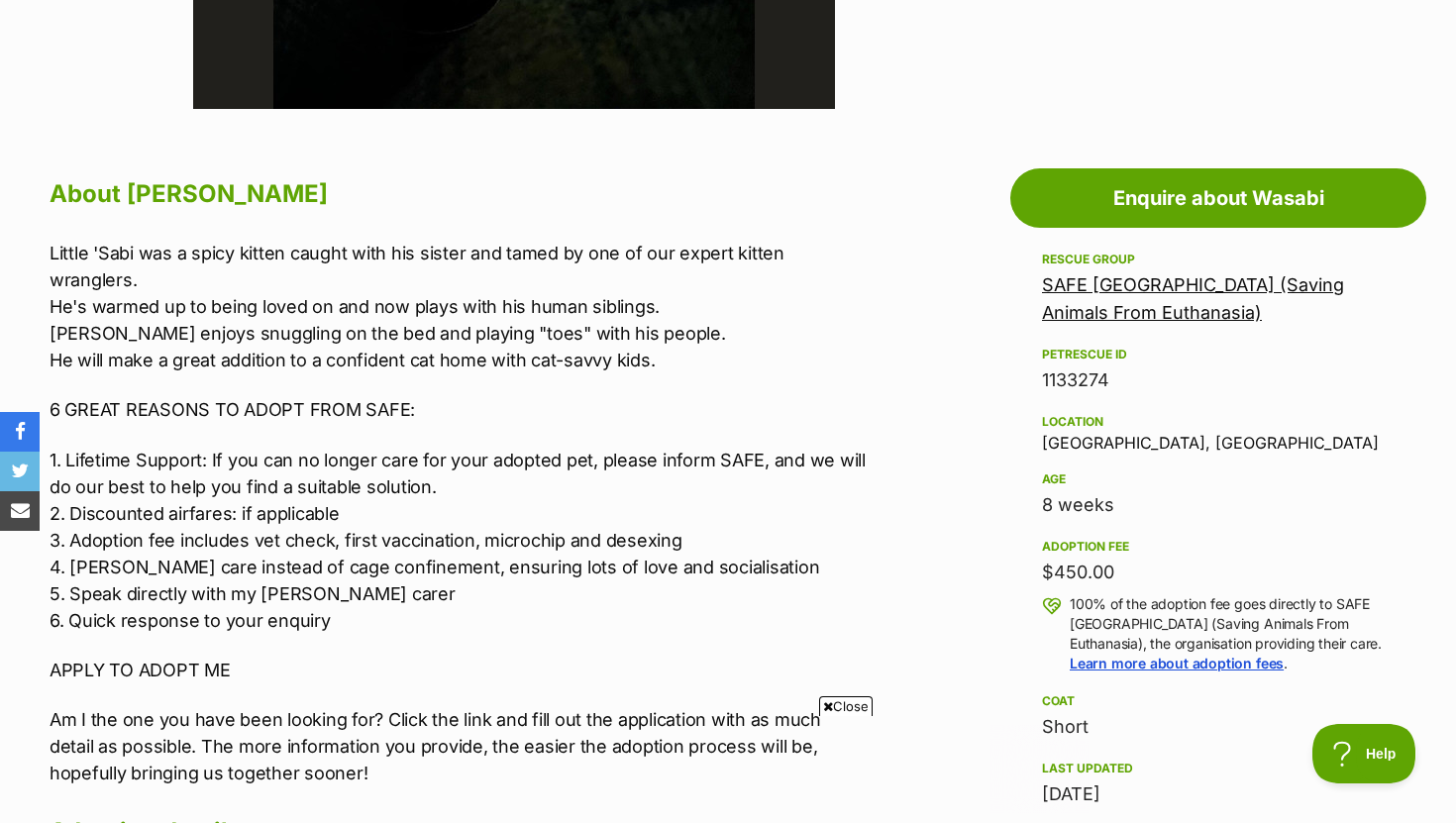 scroll, scrollTop: 963, scrollLeft: 0, axis: vertical 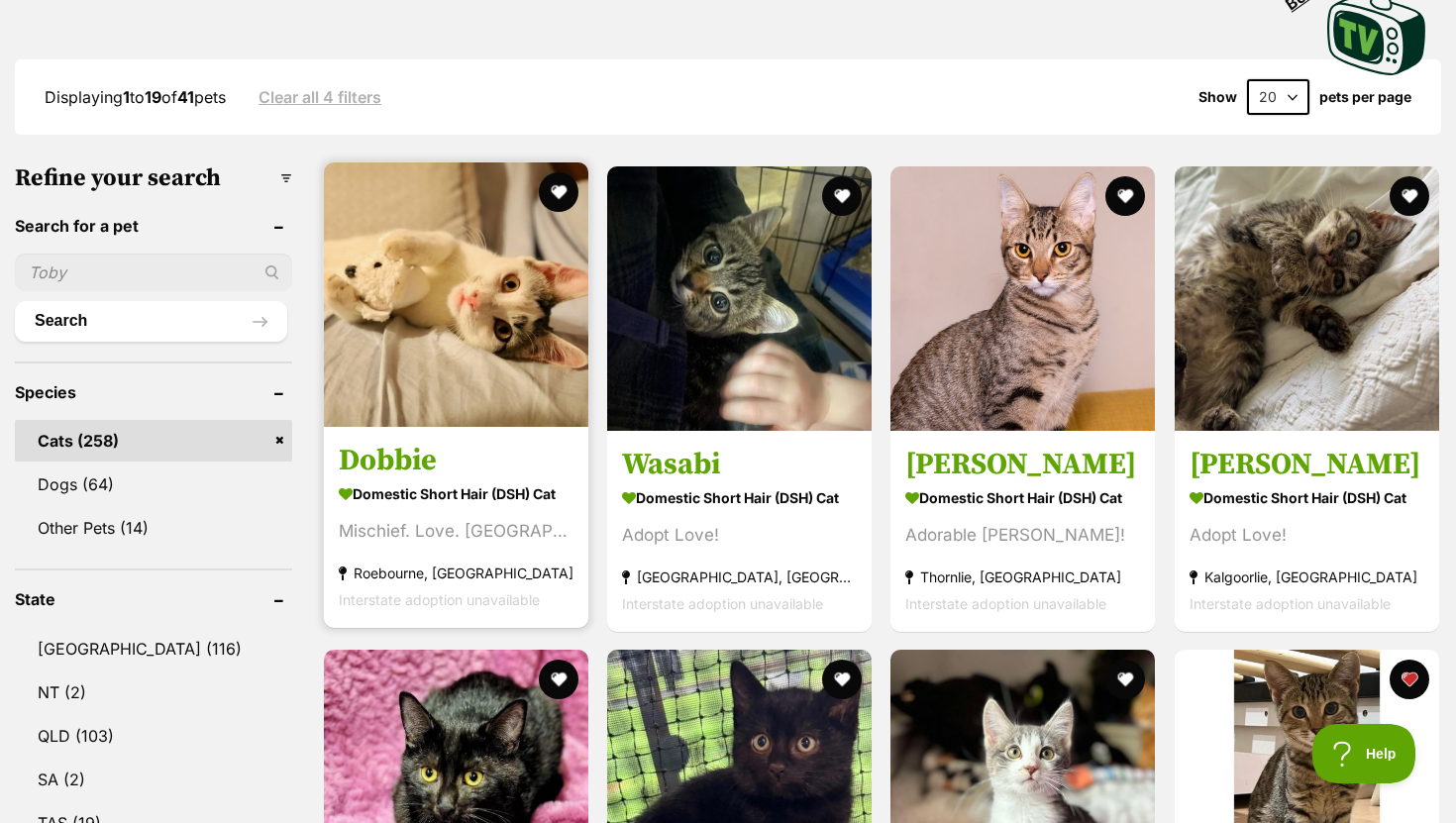 click at bounding box center (456, 294) 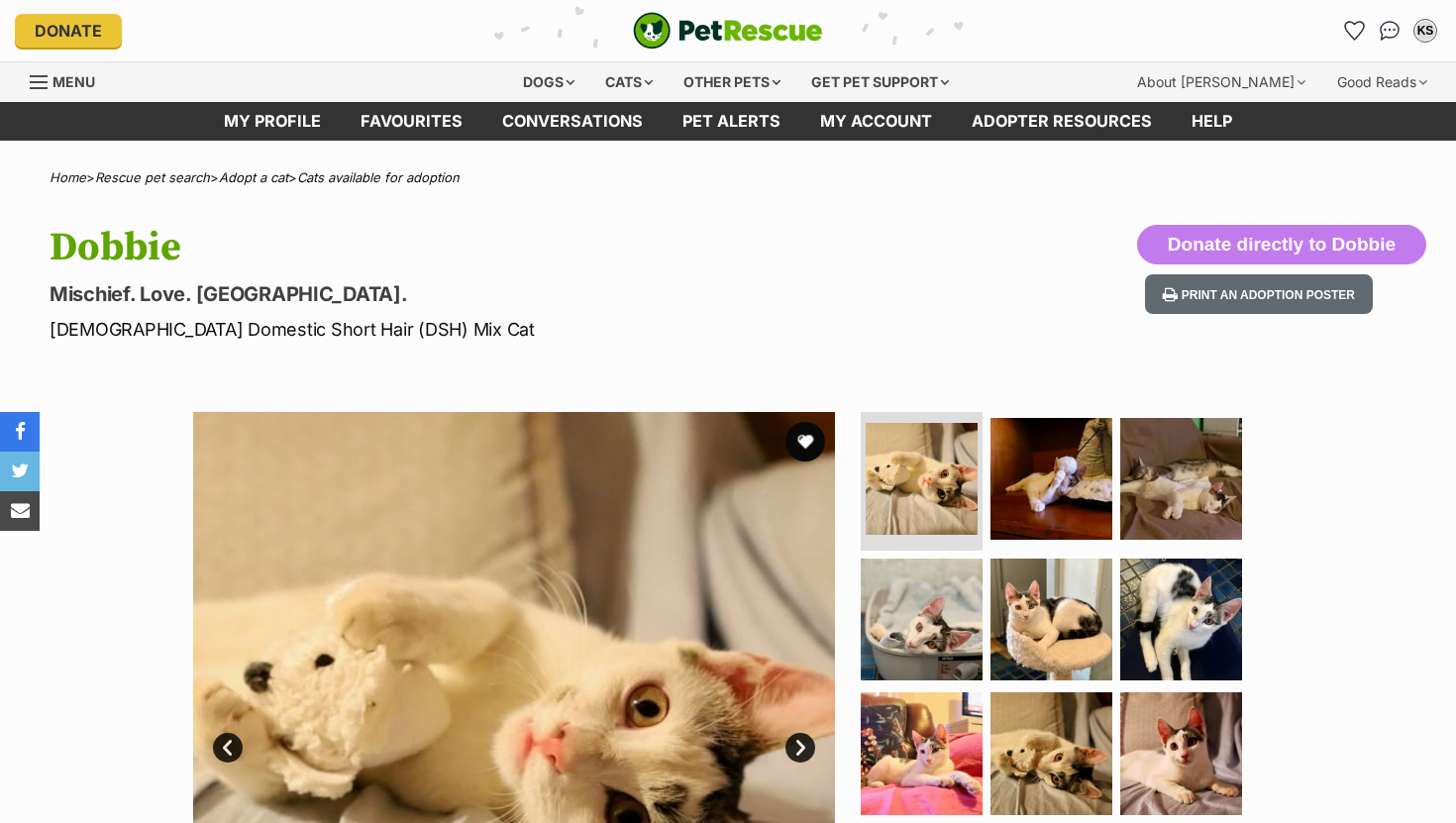 scroll, scrollTop: 0, scrollLeft: 0, axis: both 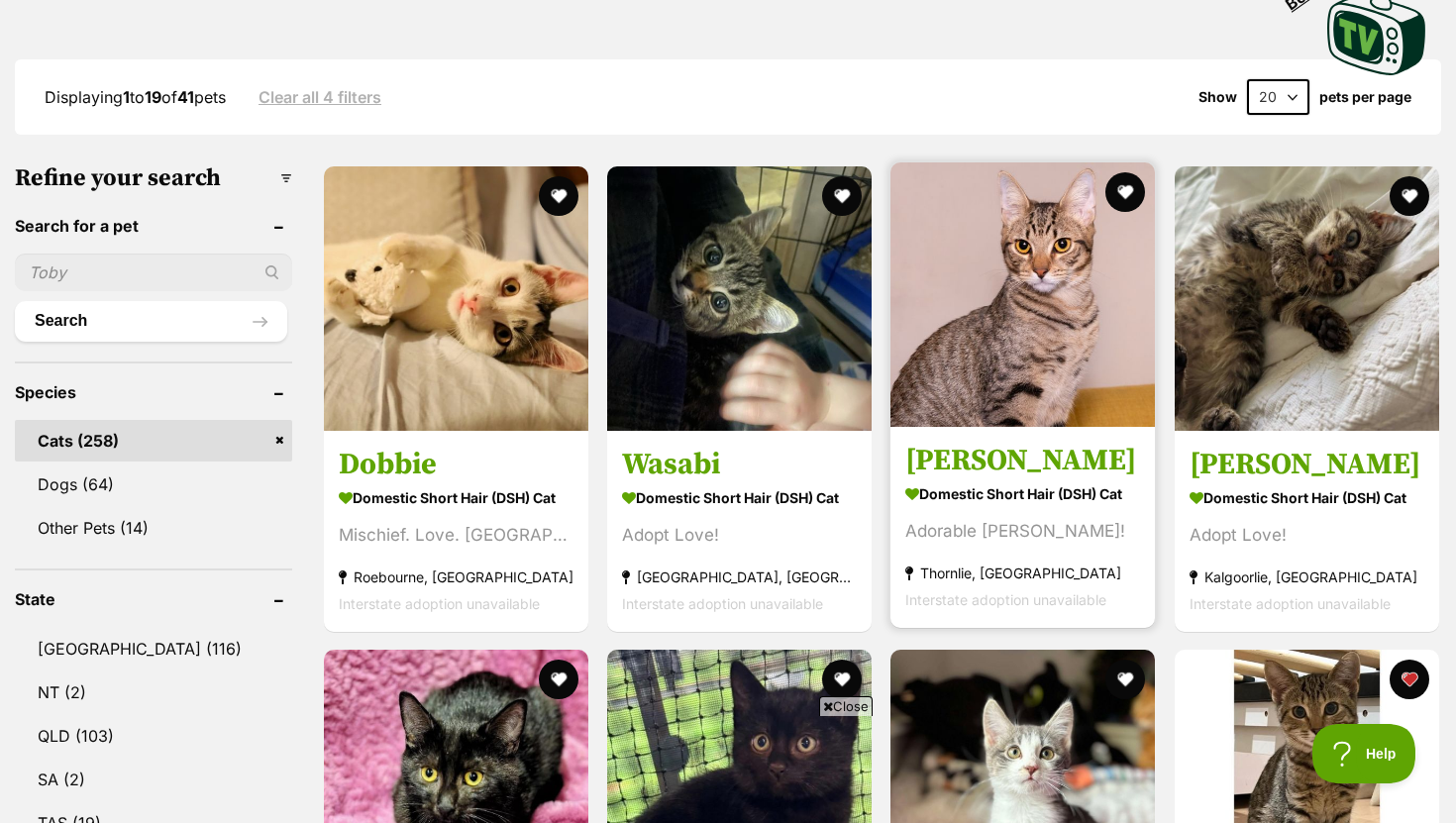 click at bounding box center [1022, 294] 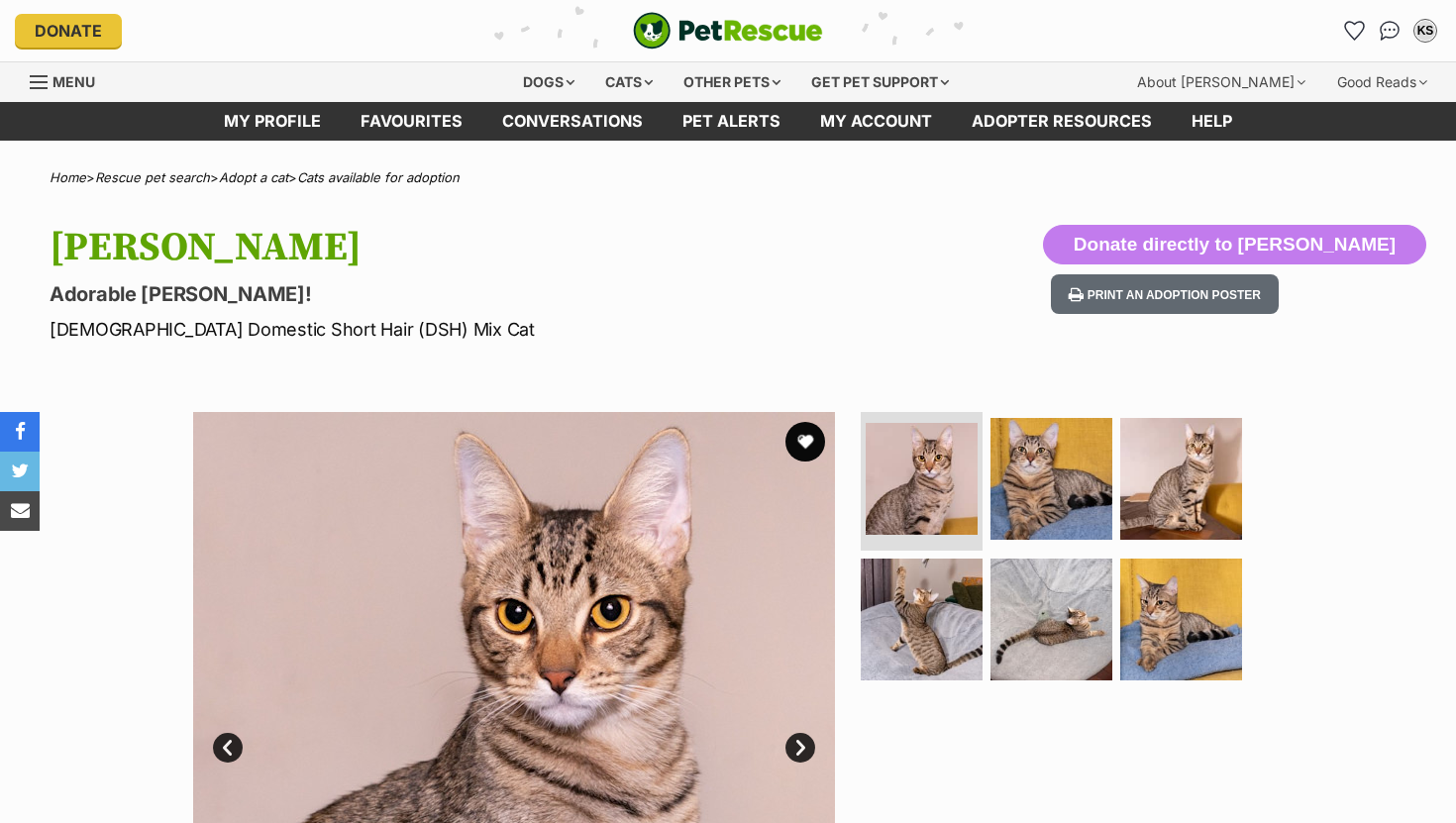 scroll, scrollTop: 0, scrollLeft: 0, axis: both 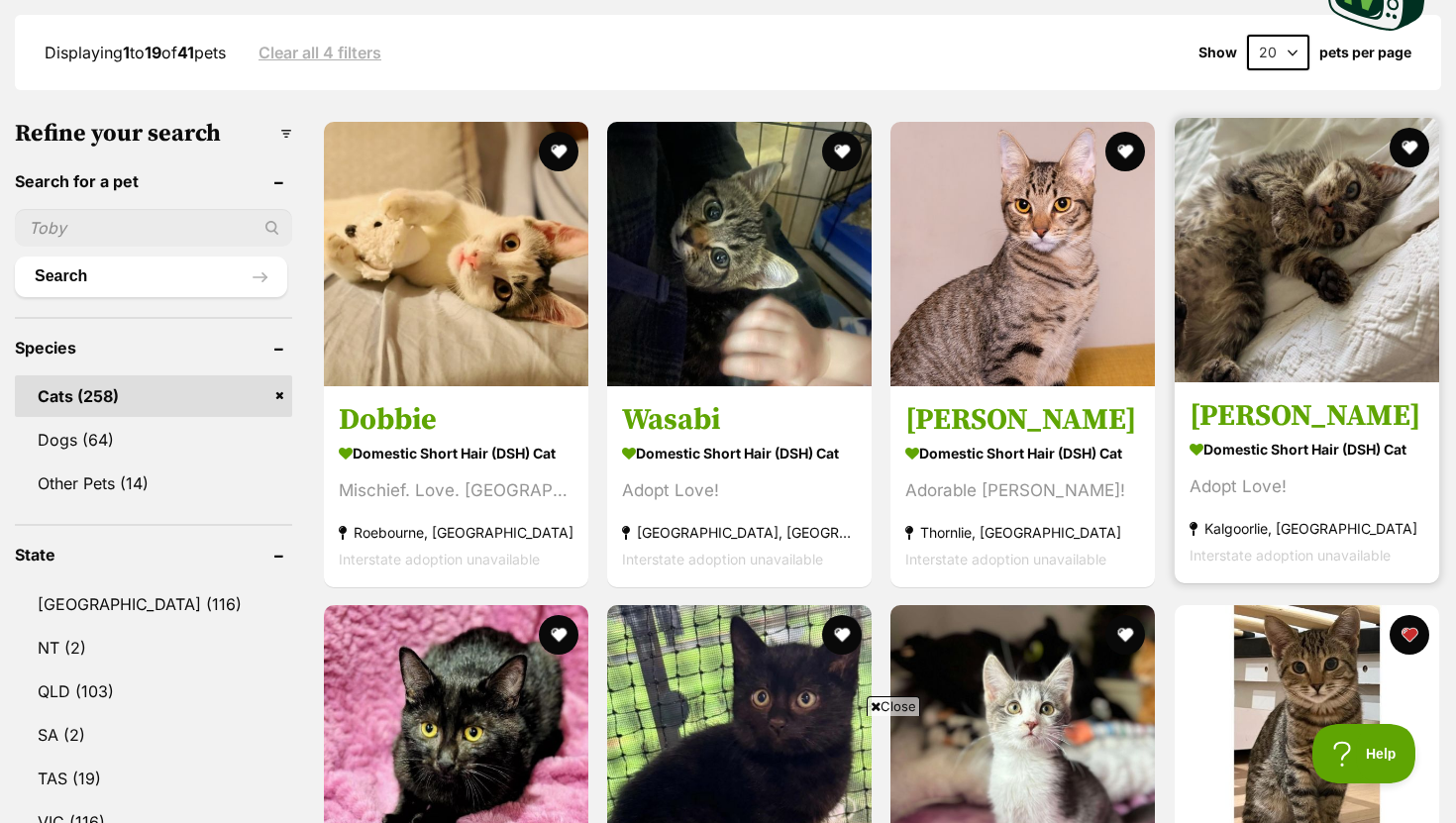 click at bounding box center (1306, 250) 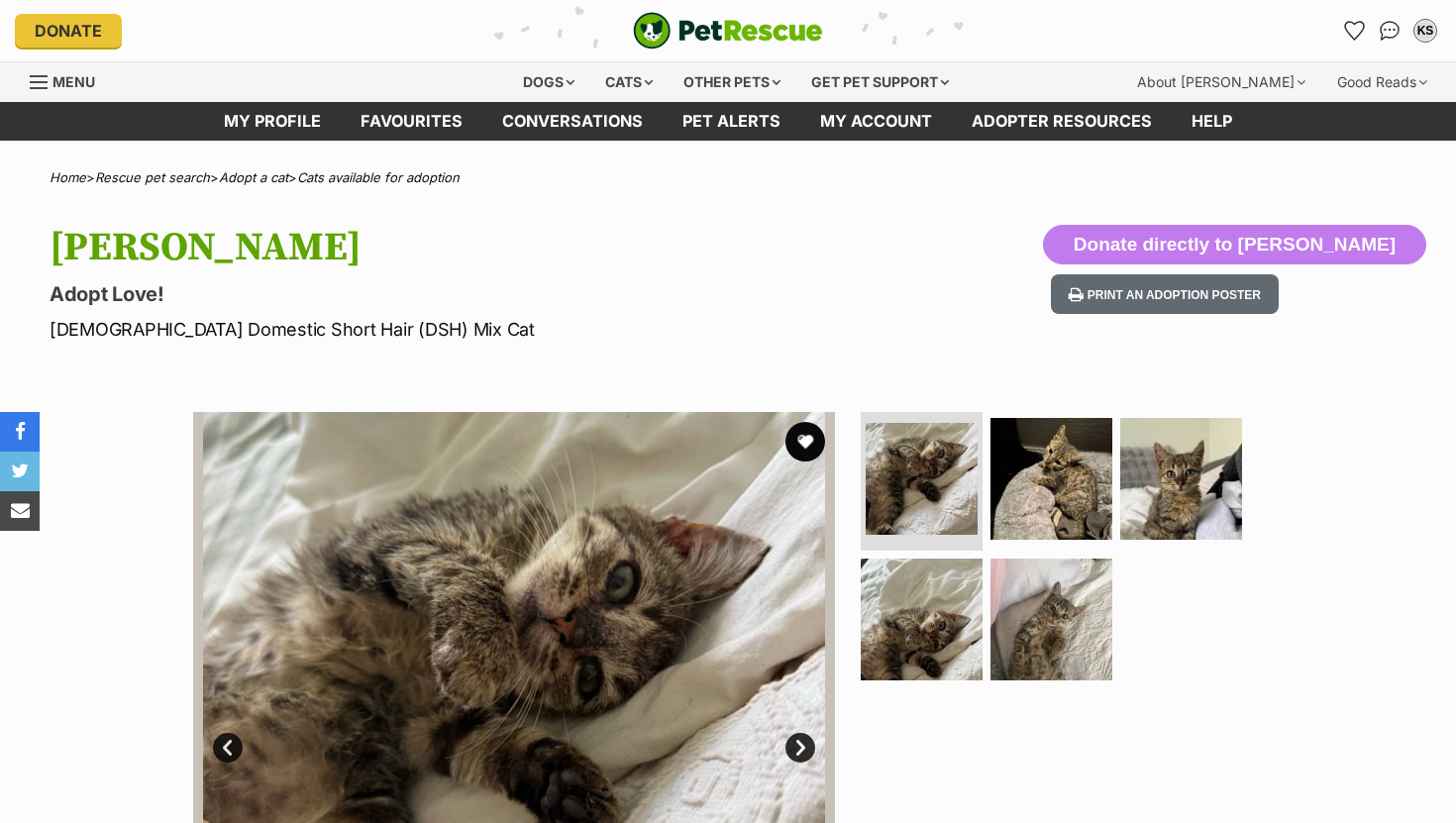 scroll, scrollTop: 0, scrollLeft: 0, axis: both 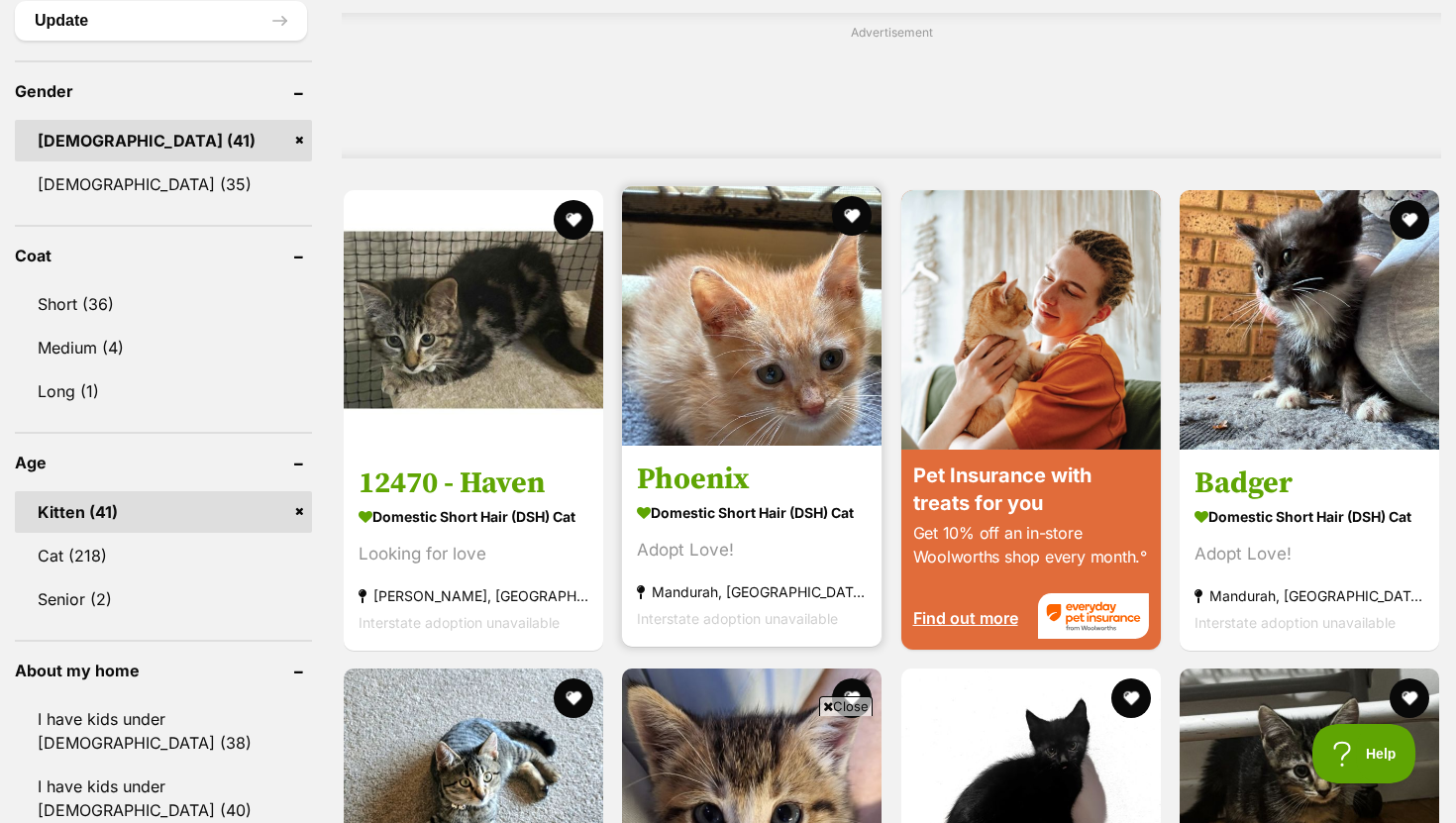 click at bounding box center (752, 316) 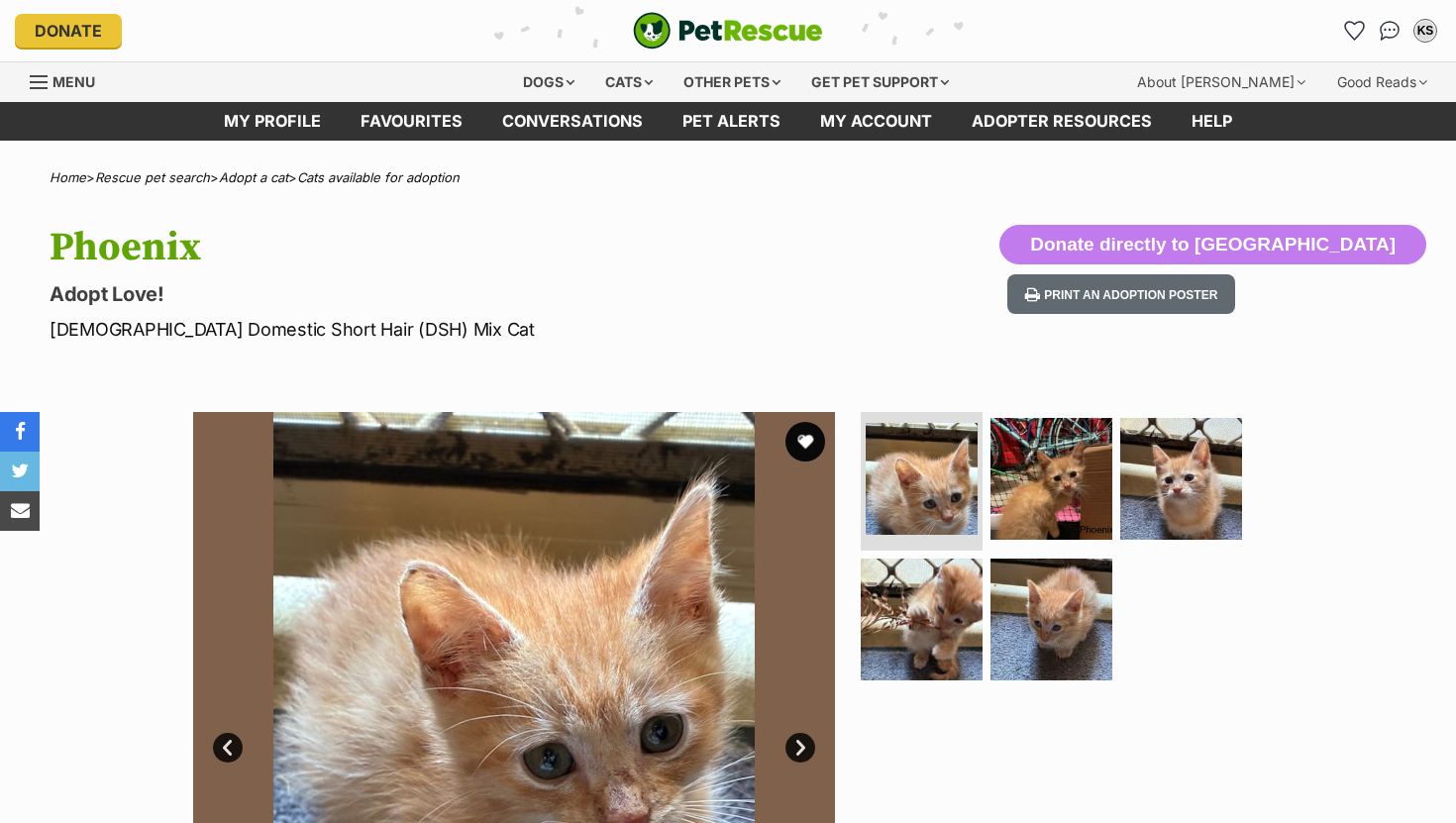 scroll, scrollTop: 0, scrollLeft: 0, axis: both 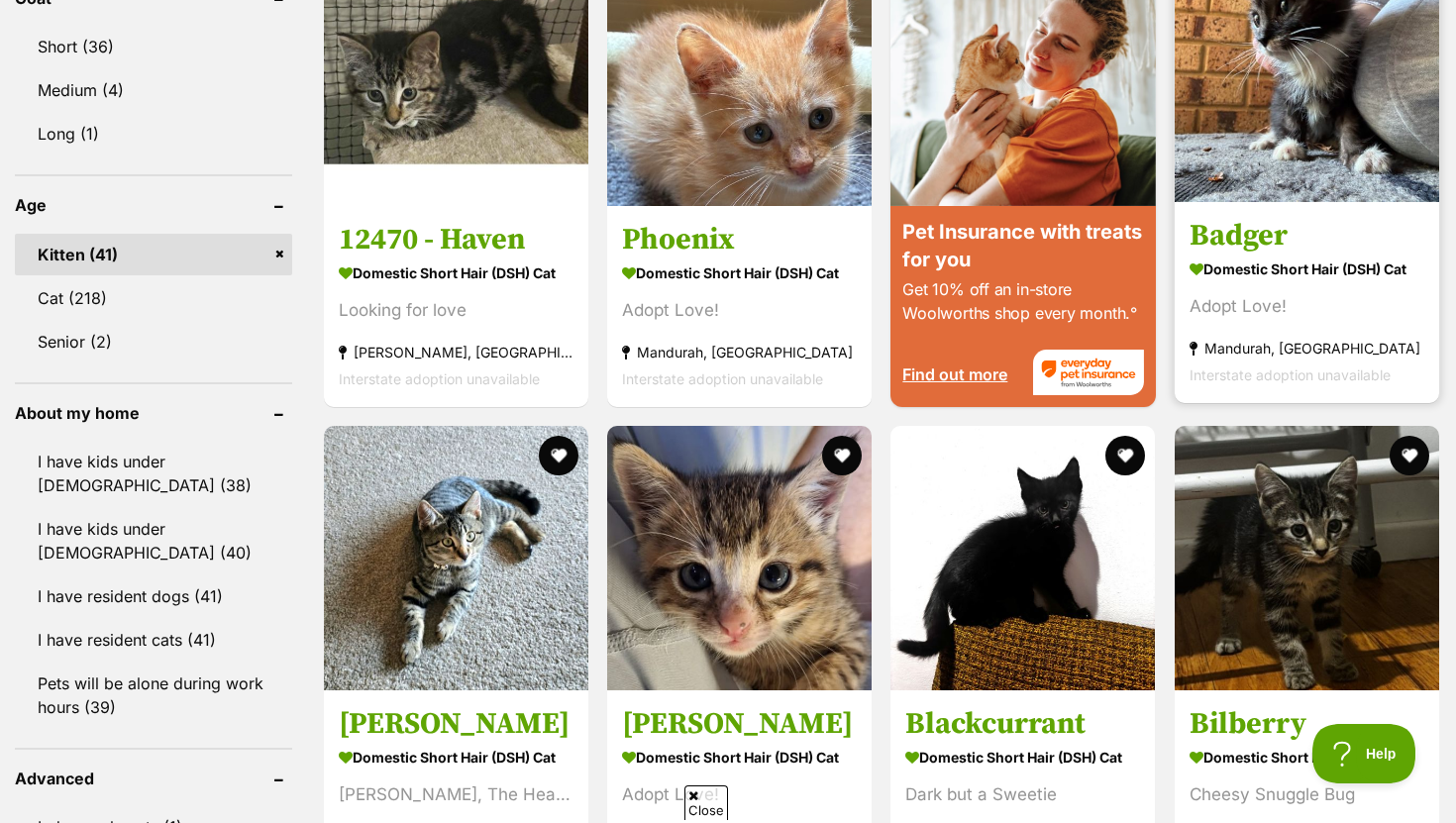 click at bounding box center [1306, 69] 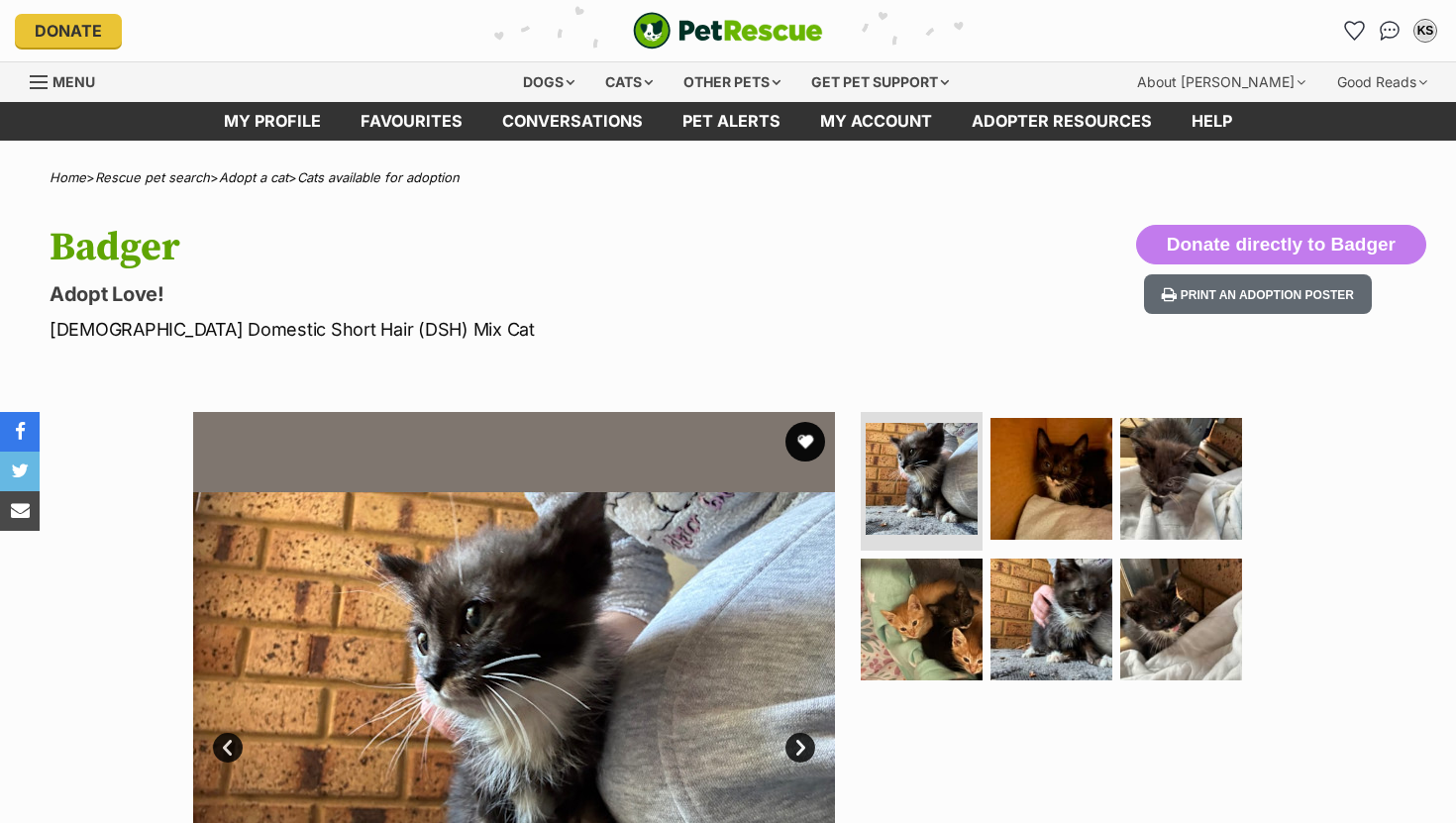 scroll, scrollTop: 0, scrollLeft: 0, axis: both 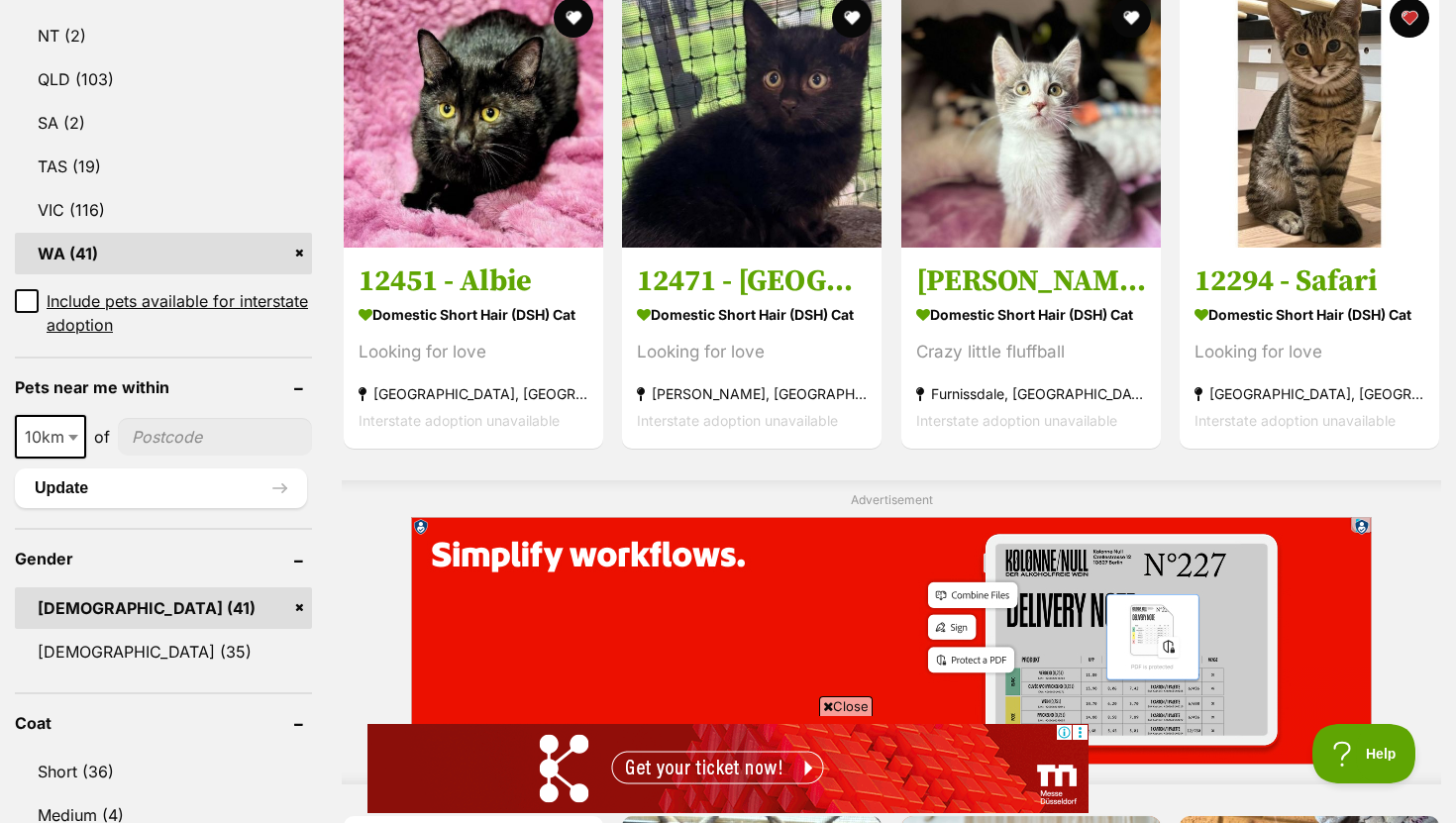 click on "10km" at bounding box center (51, 437) 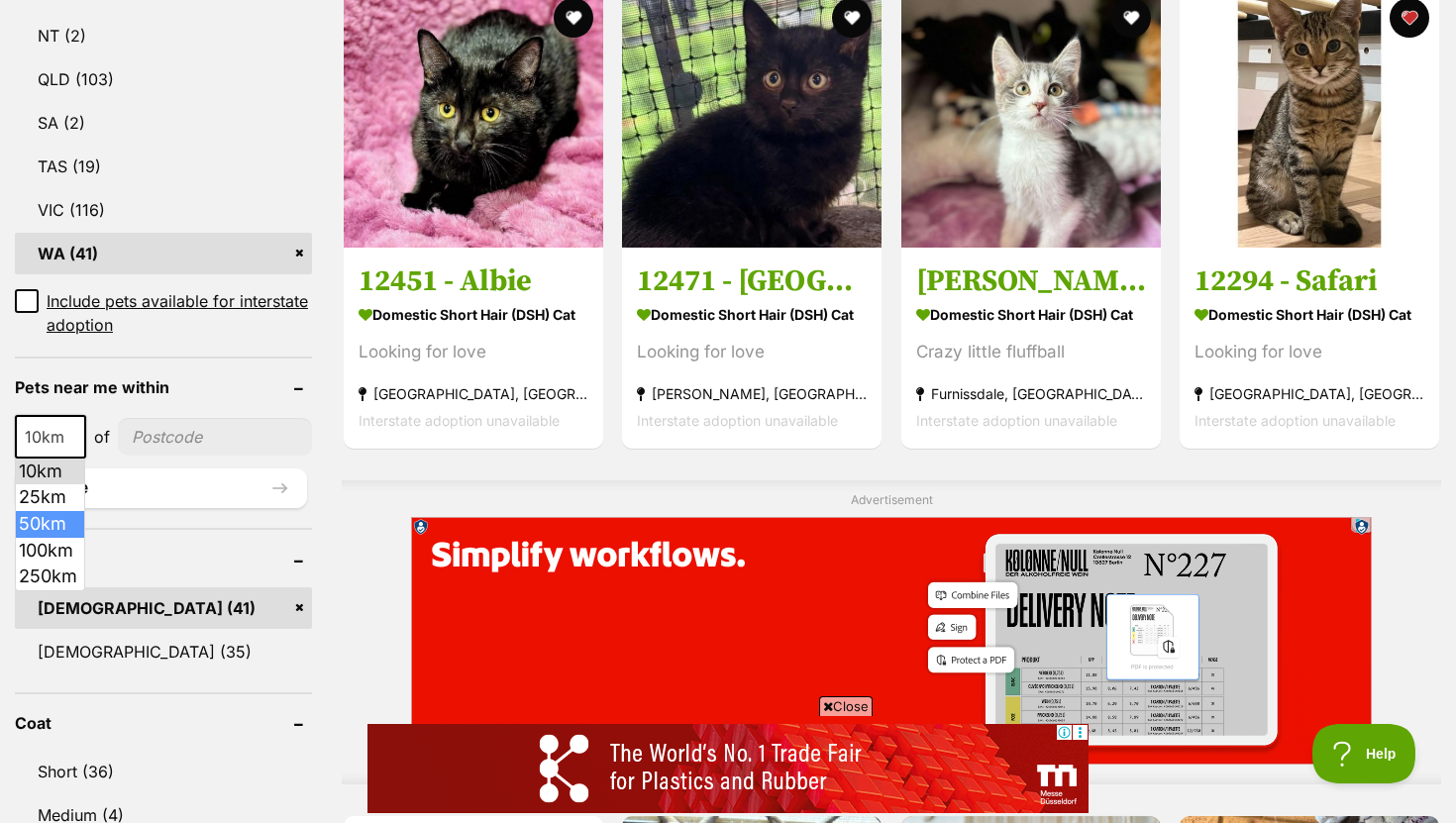 select on "50" 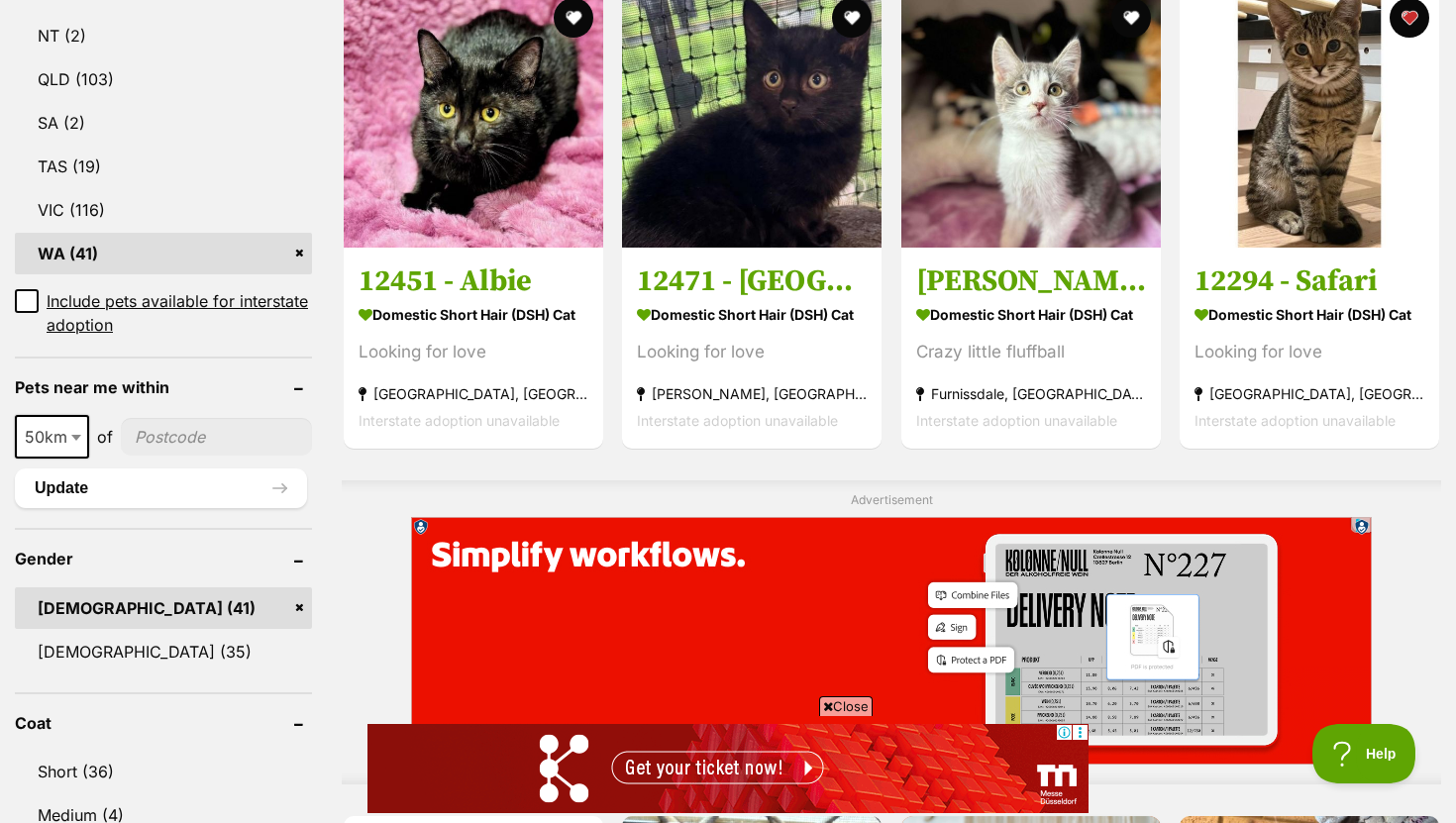 click at bounding box center (216, 437) 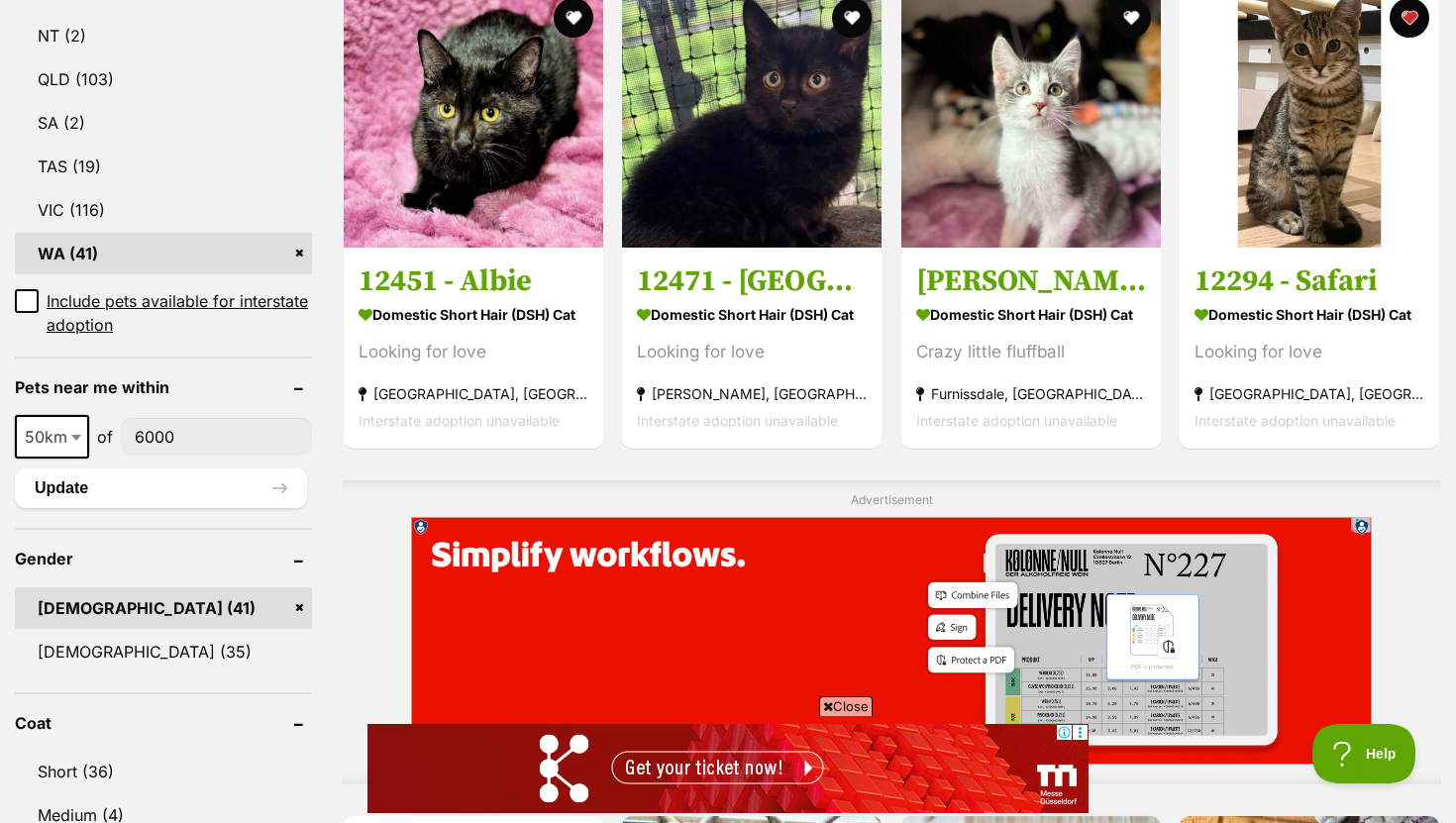 type on "6000" 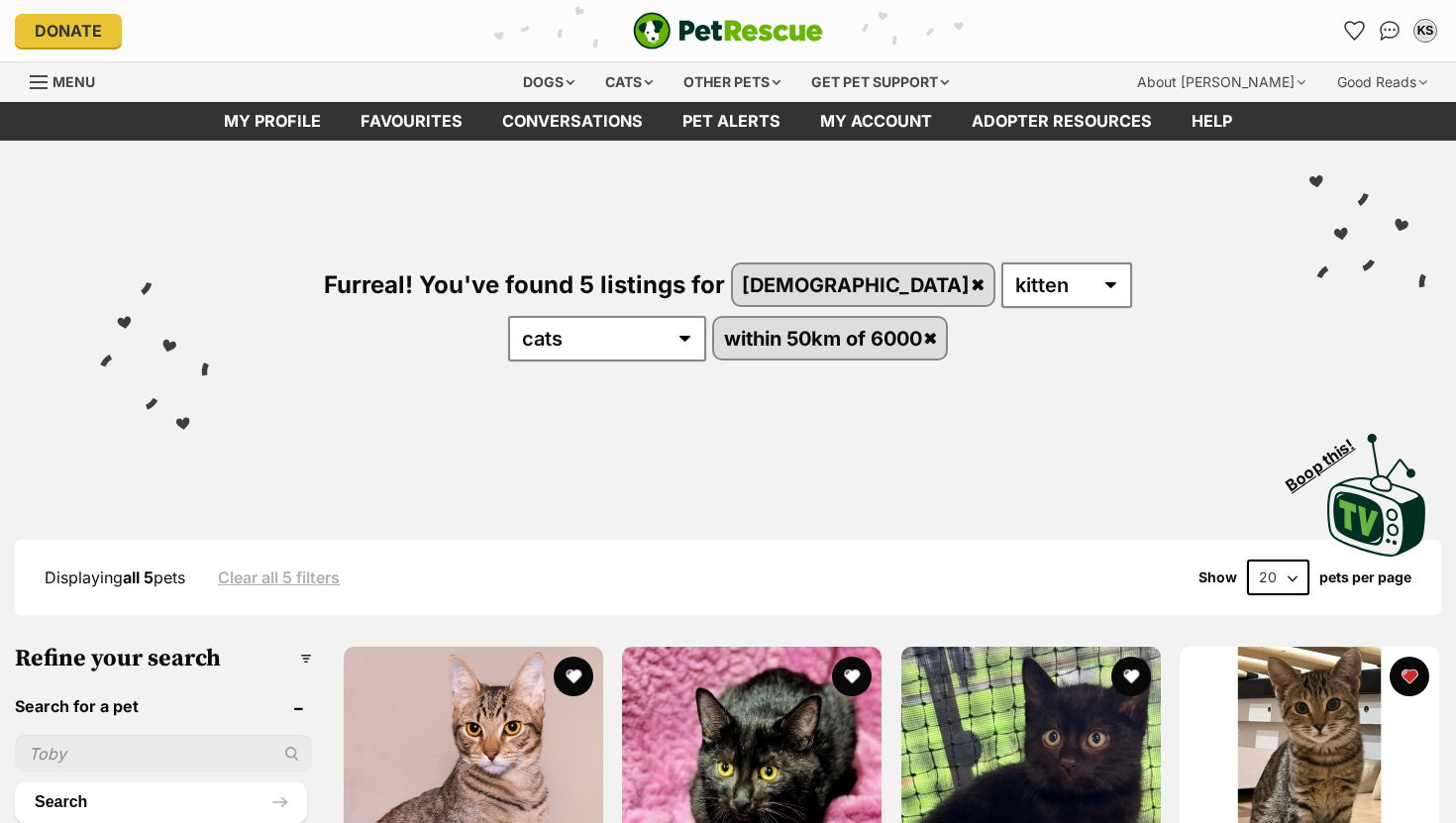 scroll, scrollTop: 0, scrollLeft: 0, axis: both 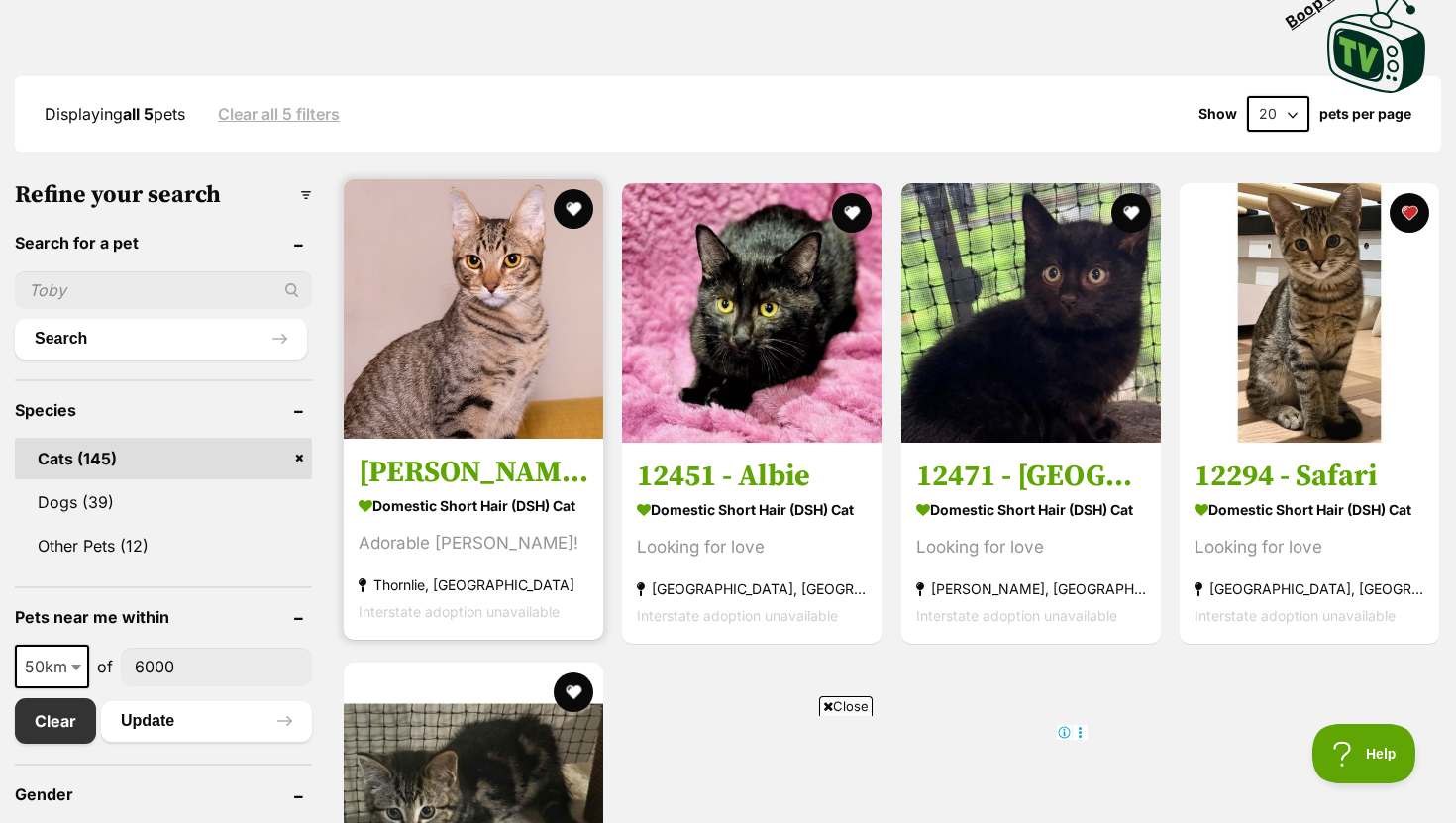click at bounding box center [473, 309] 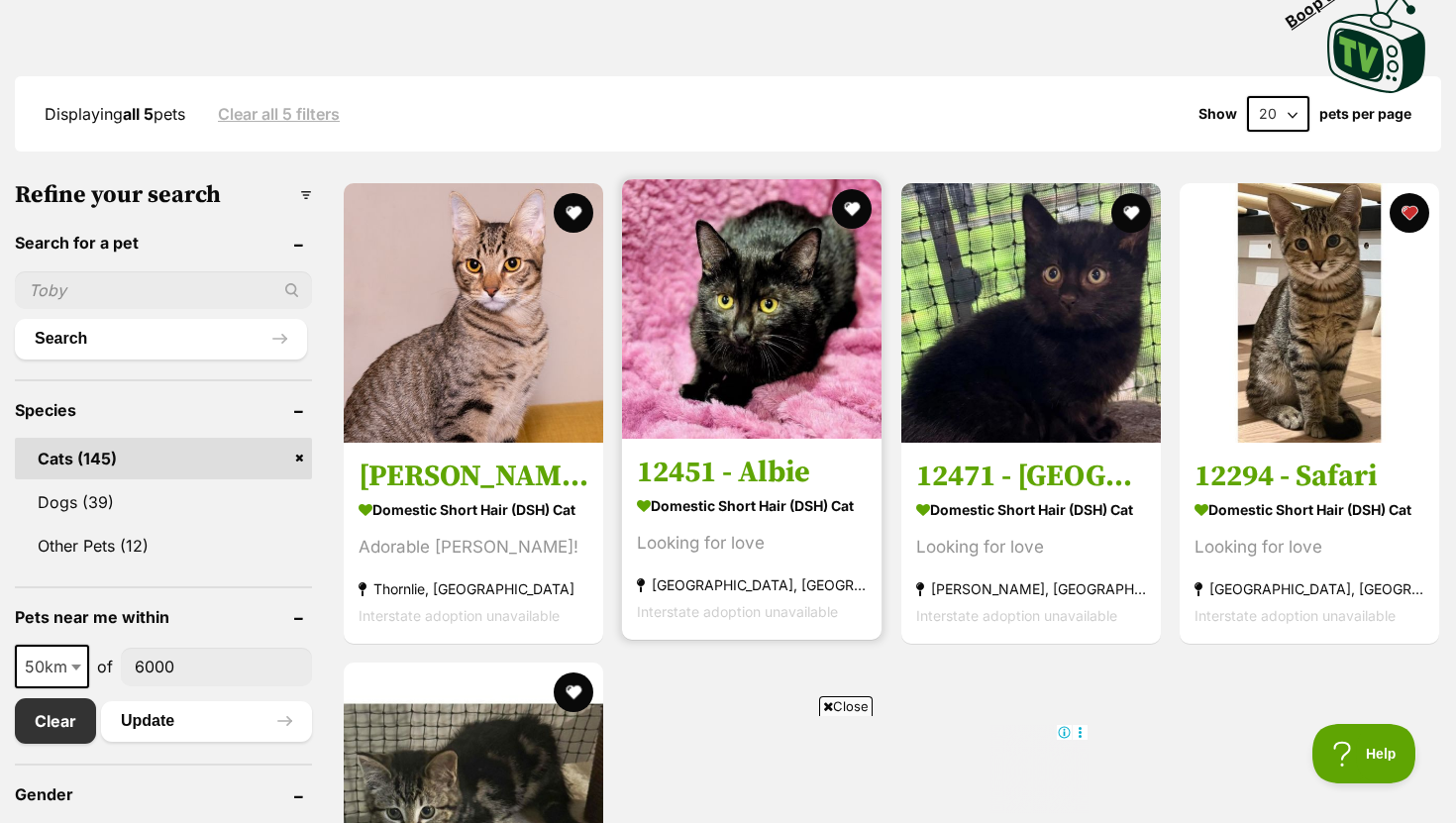 click at bounding box center [752, 309] 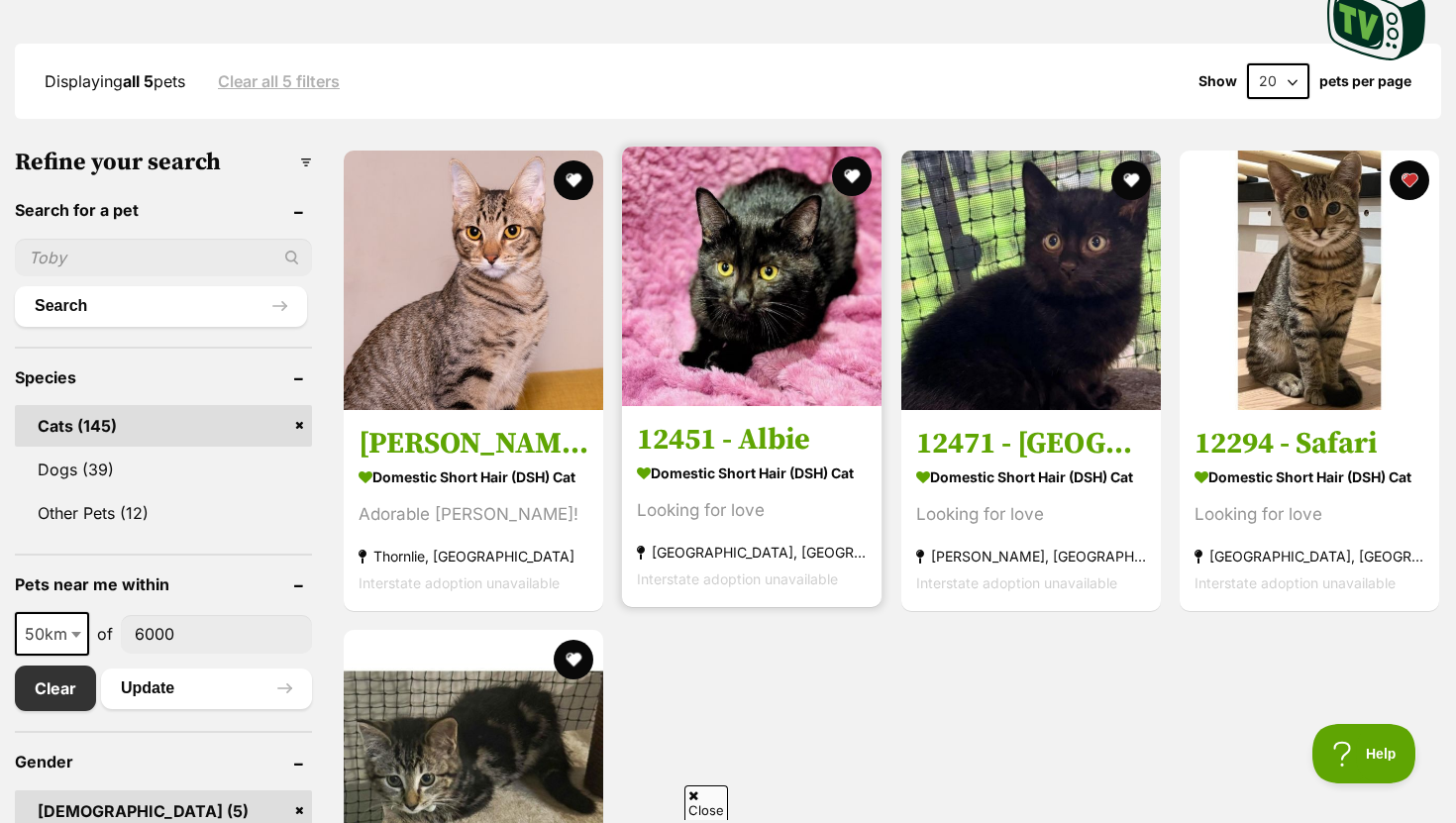 scroll, scrollTop: 499, scrollLeft: 0, axis: vertical 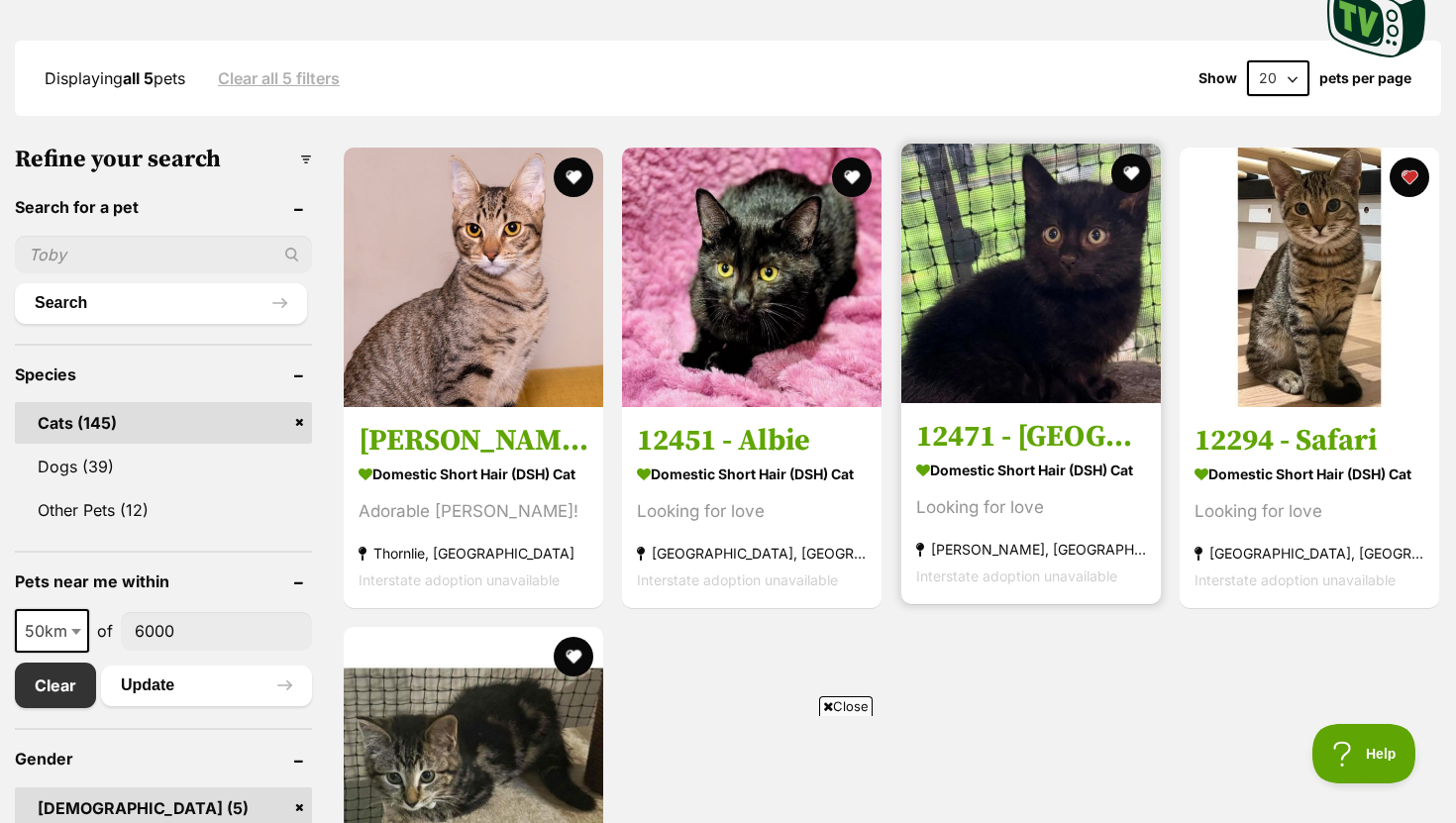 click at bounding box center [1031, 273] 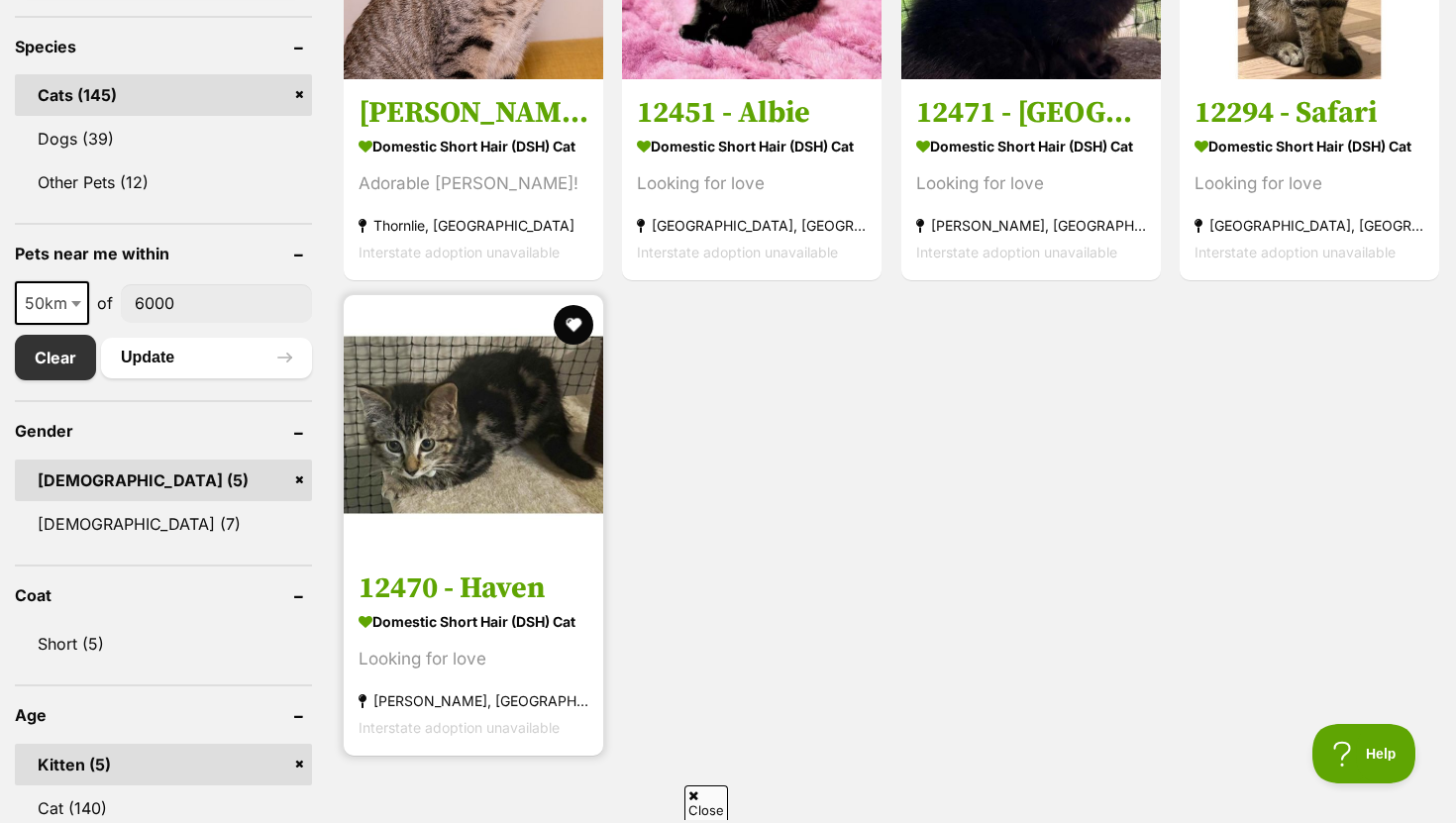 scroll, scrollTop: 836, scrollLeft: 0, axis: vertical 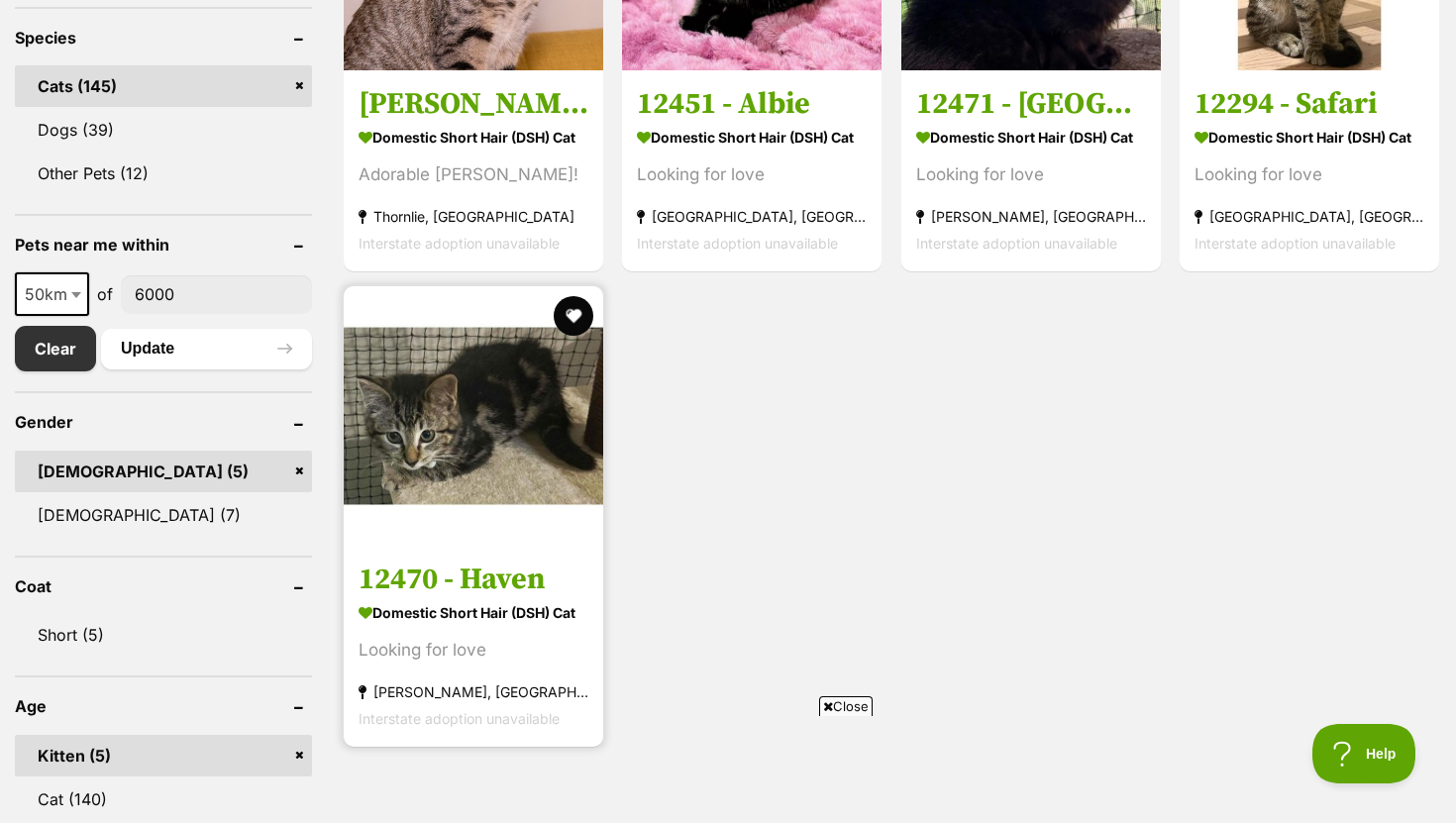click at bounding box center (473, 416) 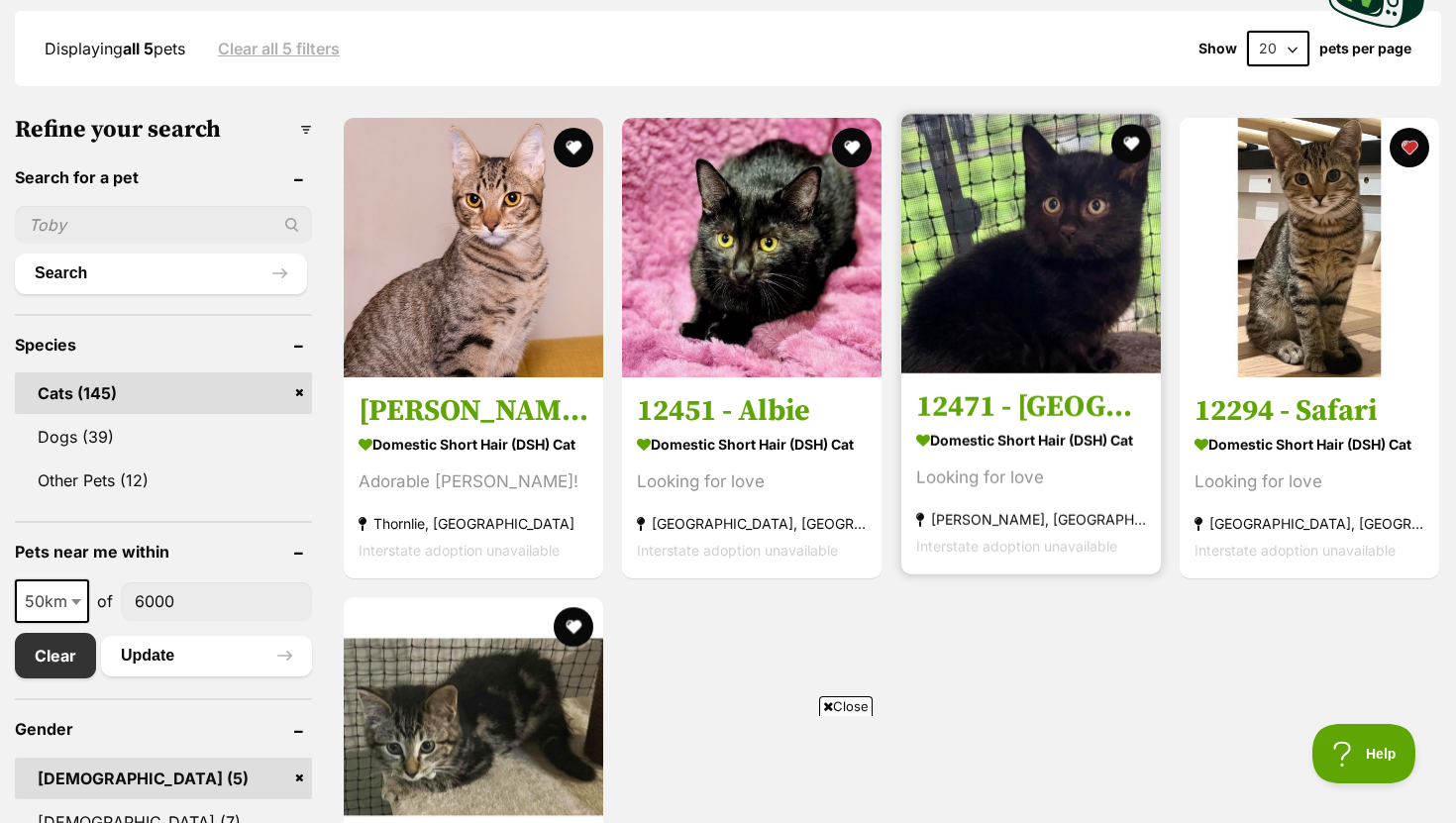 scroll, scrollTop: 0, scrollLeft: 0, axis: both 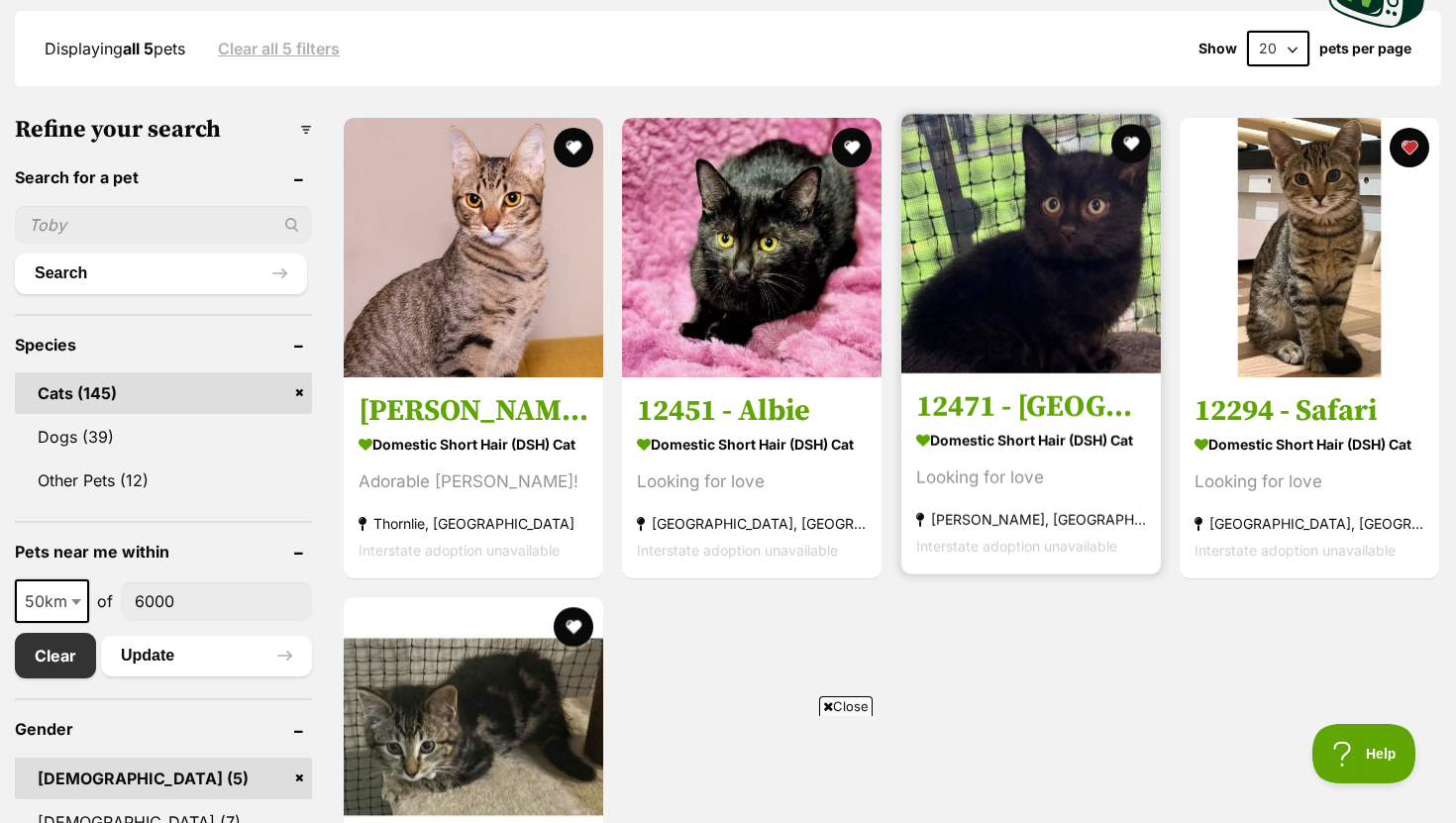 click at bounding box center [1031, 244] 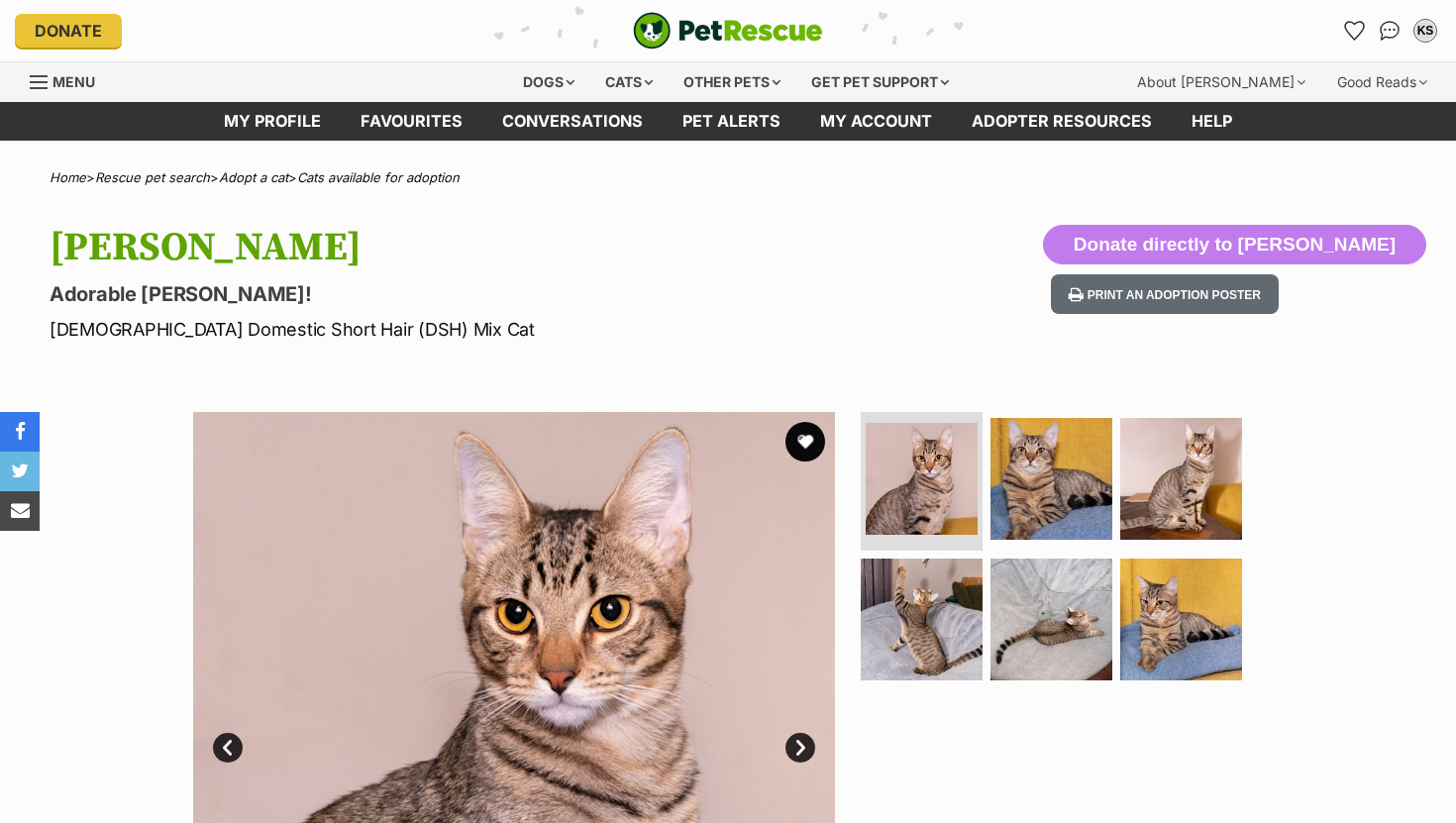 scroll, scrollTop: 0, scrollLeft: 0, axis: both 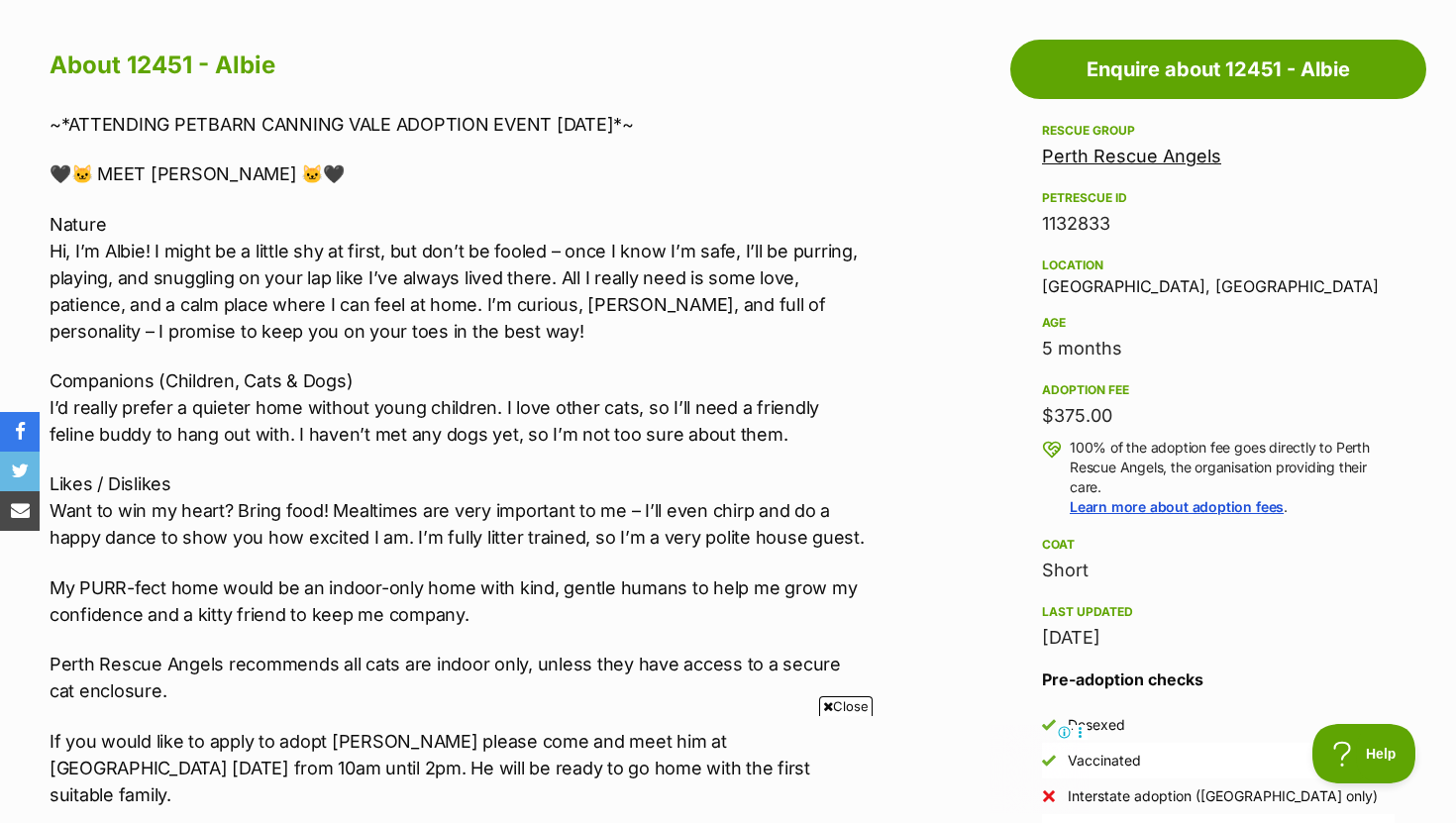 click on "Companions (Children, Cats & Dogs)
I’d really prefer a quieter home without young children. I love other cats, so I’ll need a friendly feline buddy to hang out with. I haven’t met any dogs yet, so I’m not too sure about them." at bounding box center (459, 407) 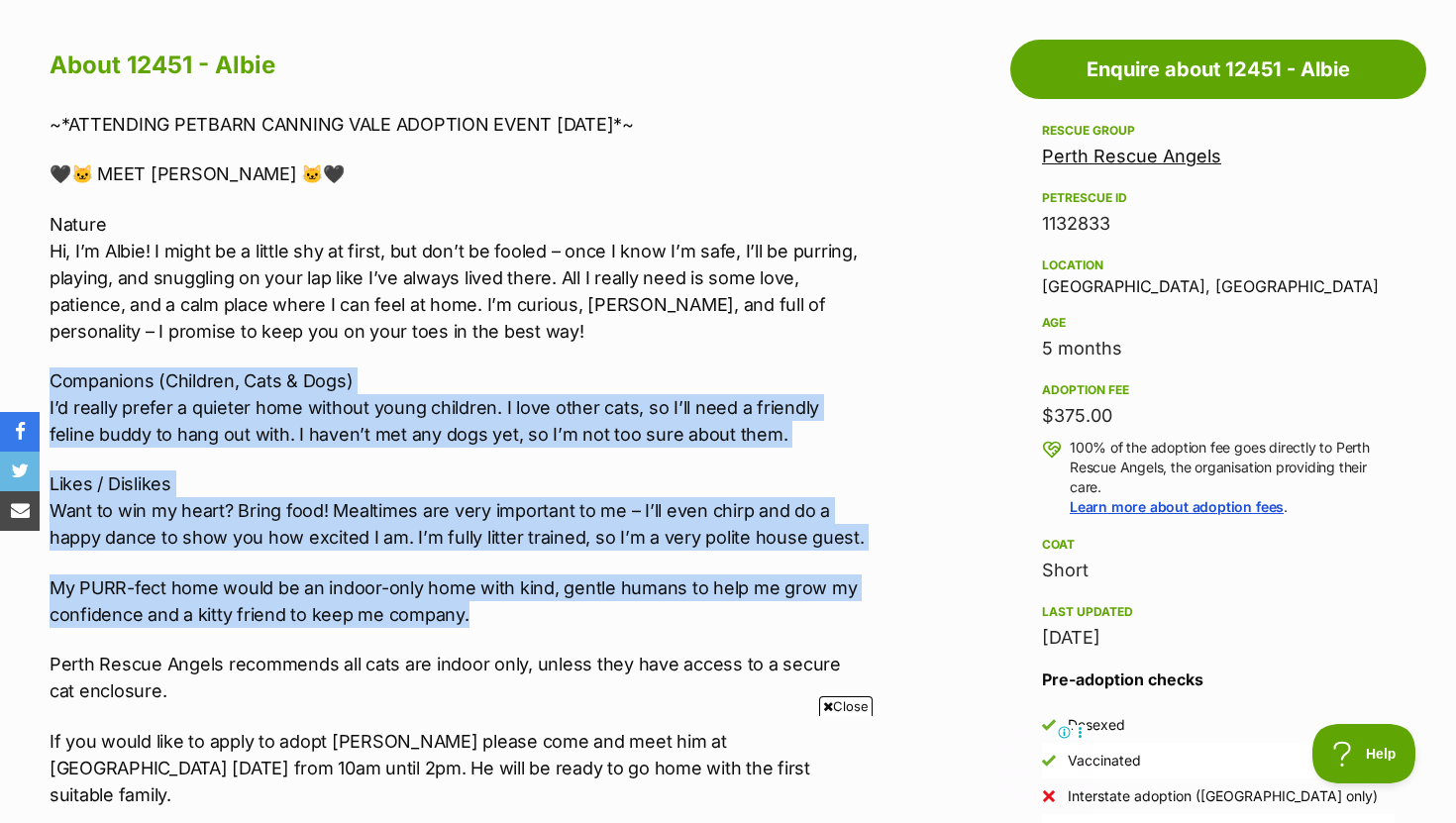 drag, startPoint x: 49, startPoint y: 375, endPoint x: 764, endPoint y: 624, distance: 757.1169 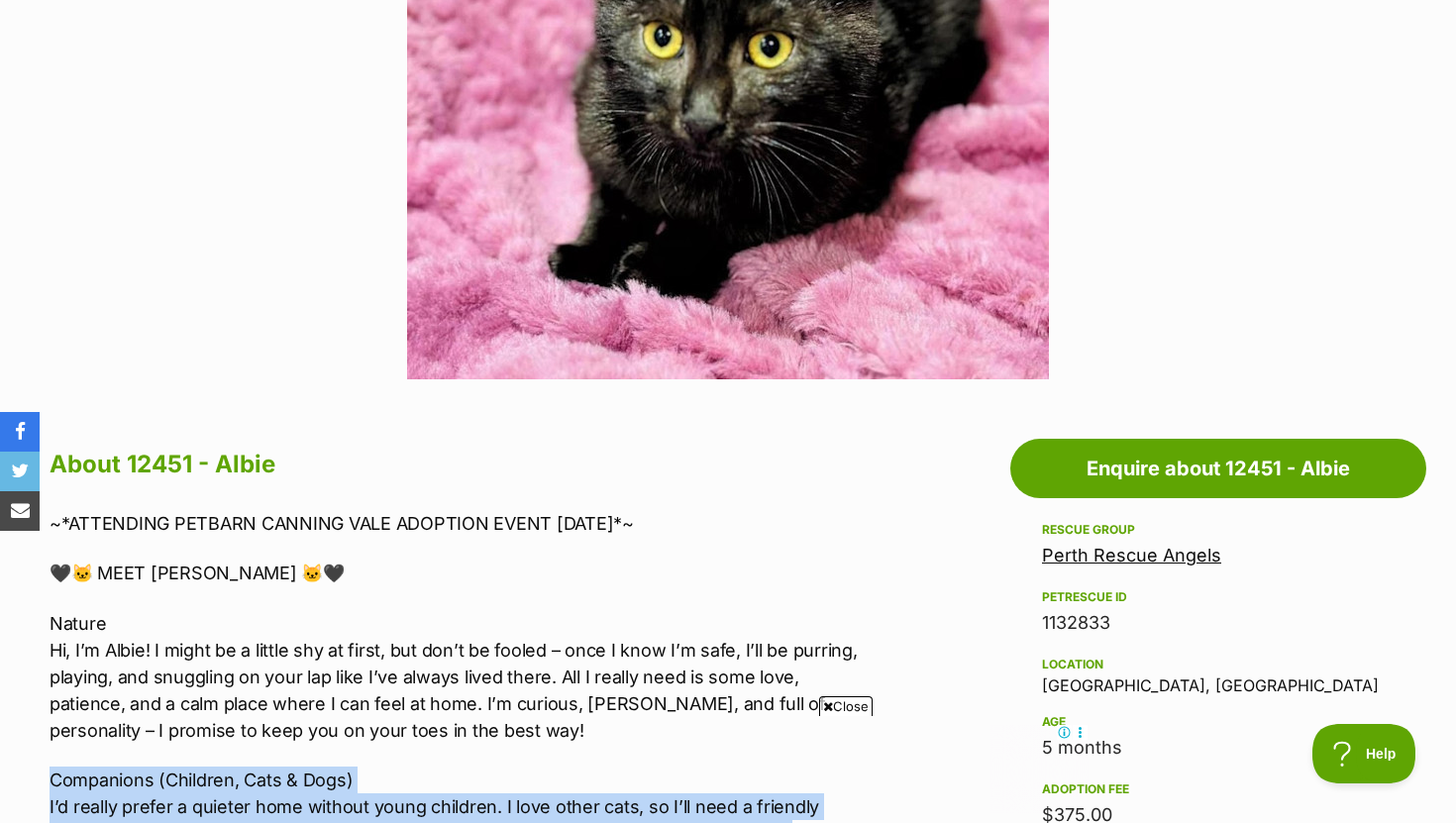 scroll, scrollTop: 632, scrollLeft: 0, axis: vertical 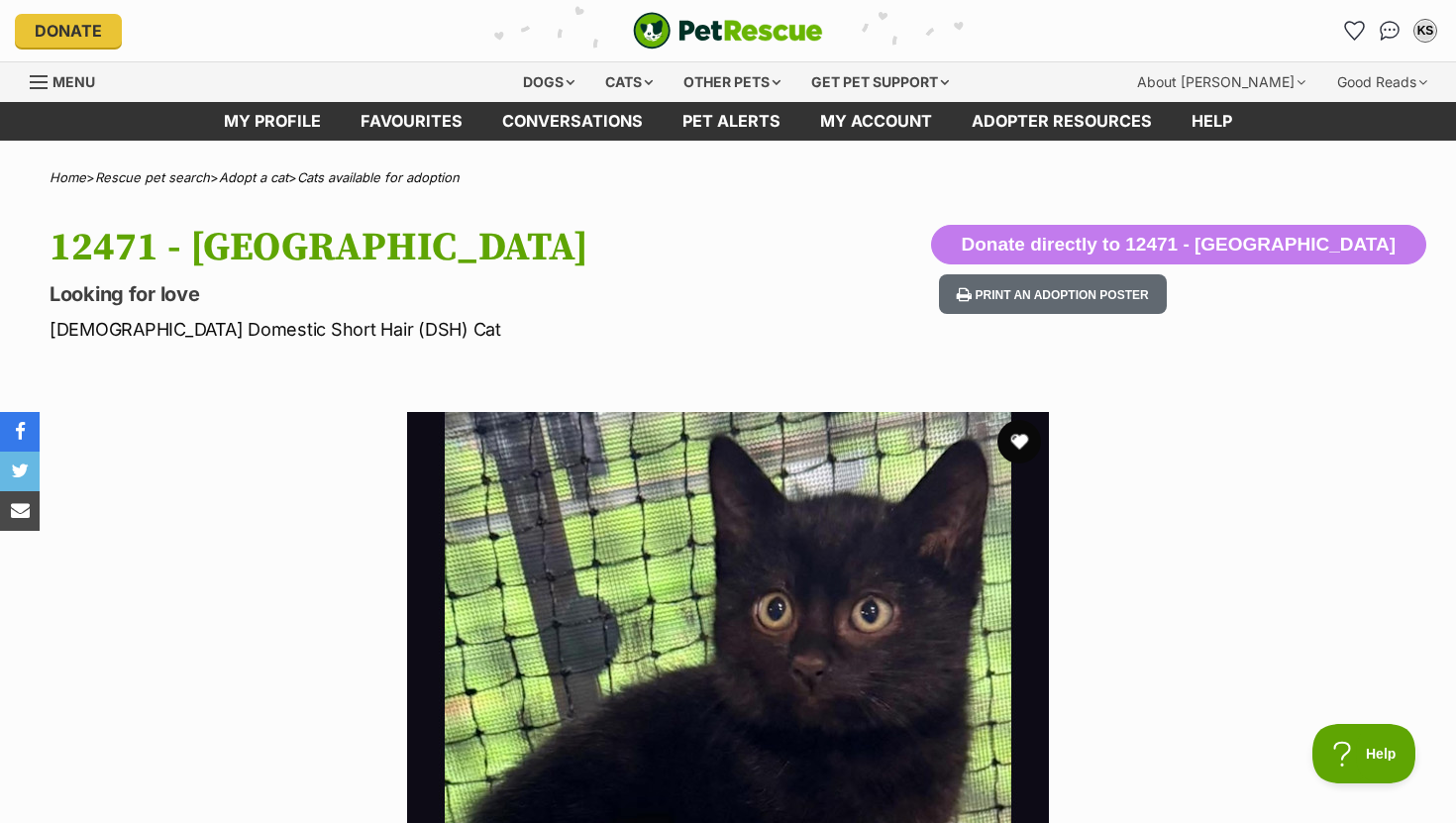 click at bounding box center (1019, 442) 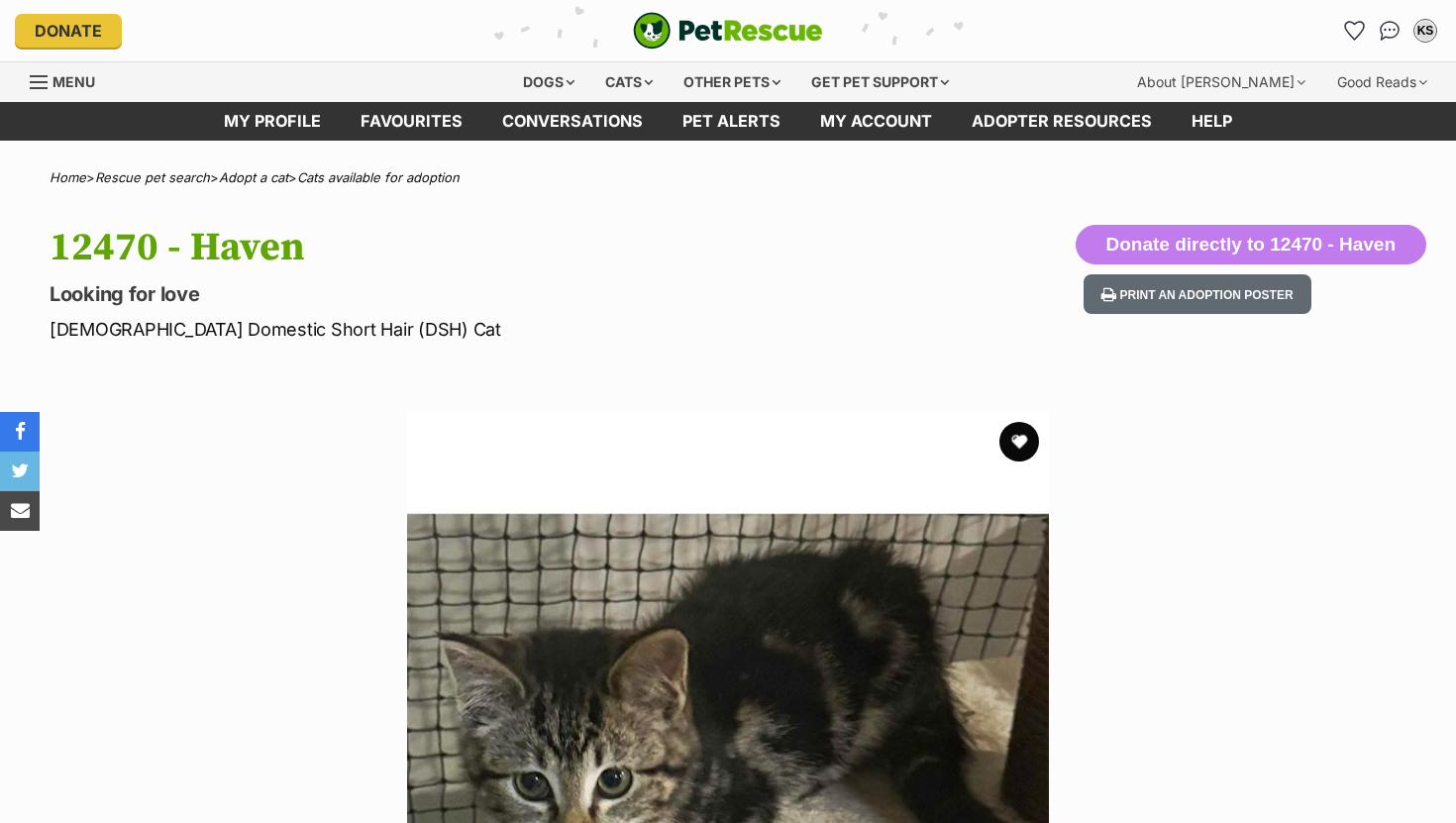scroll, scrollTop: 0, scrollLeft: 0, axis: both 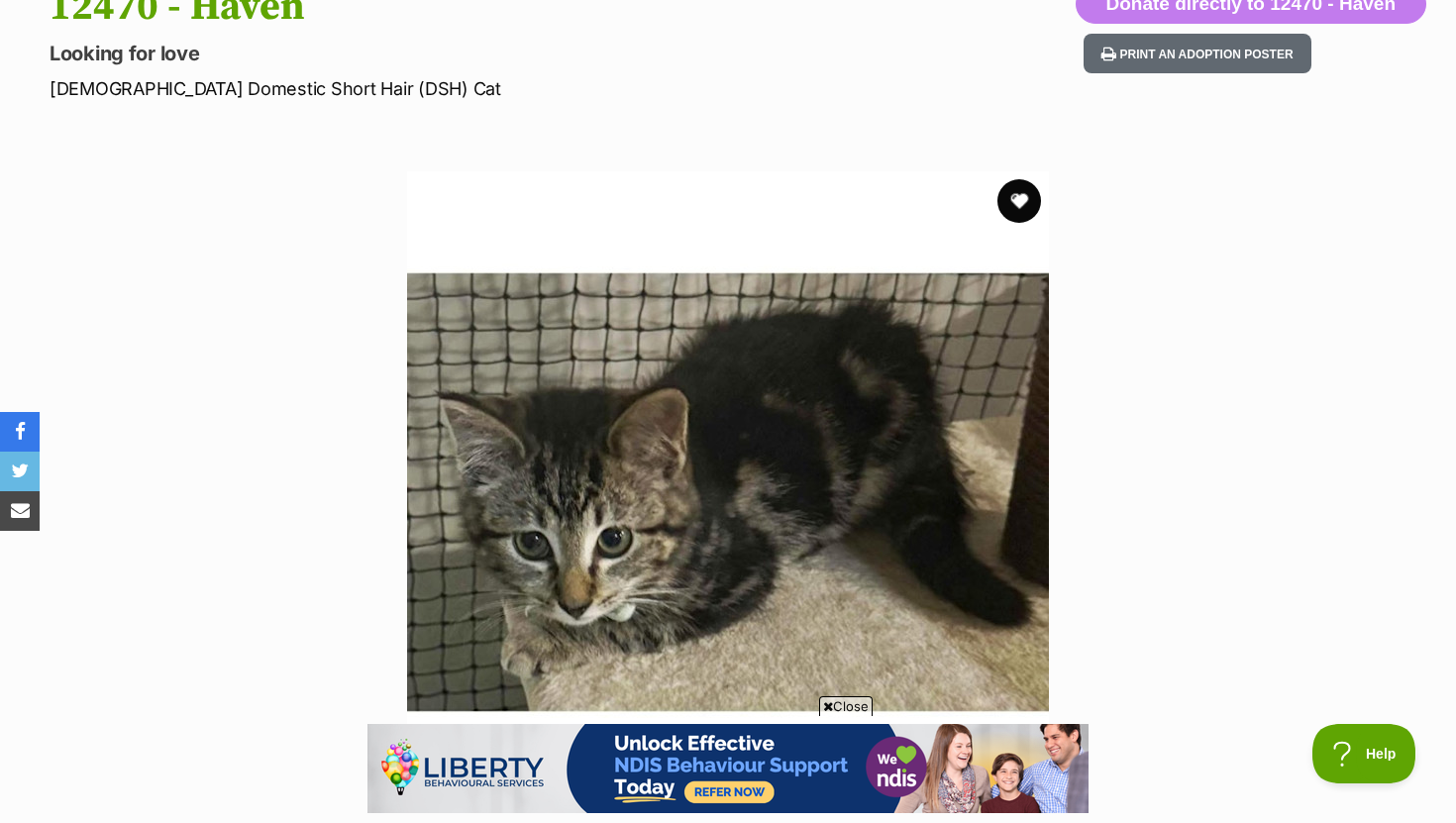 click at bounding box center (1019, 201) 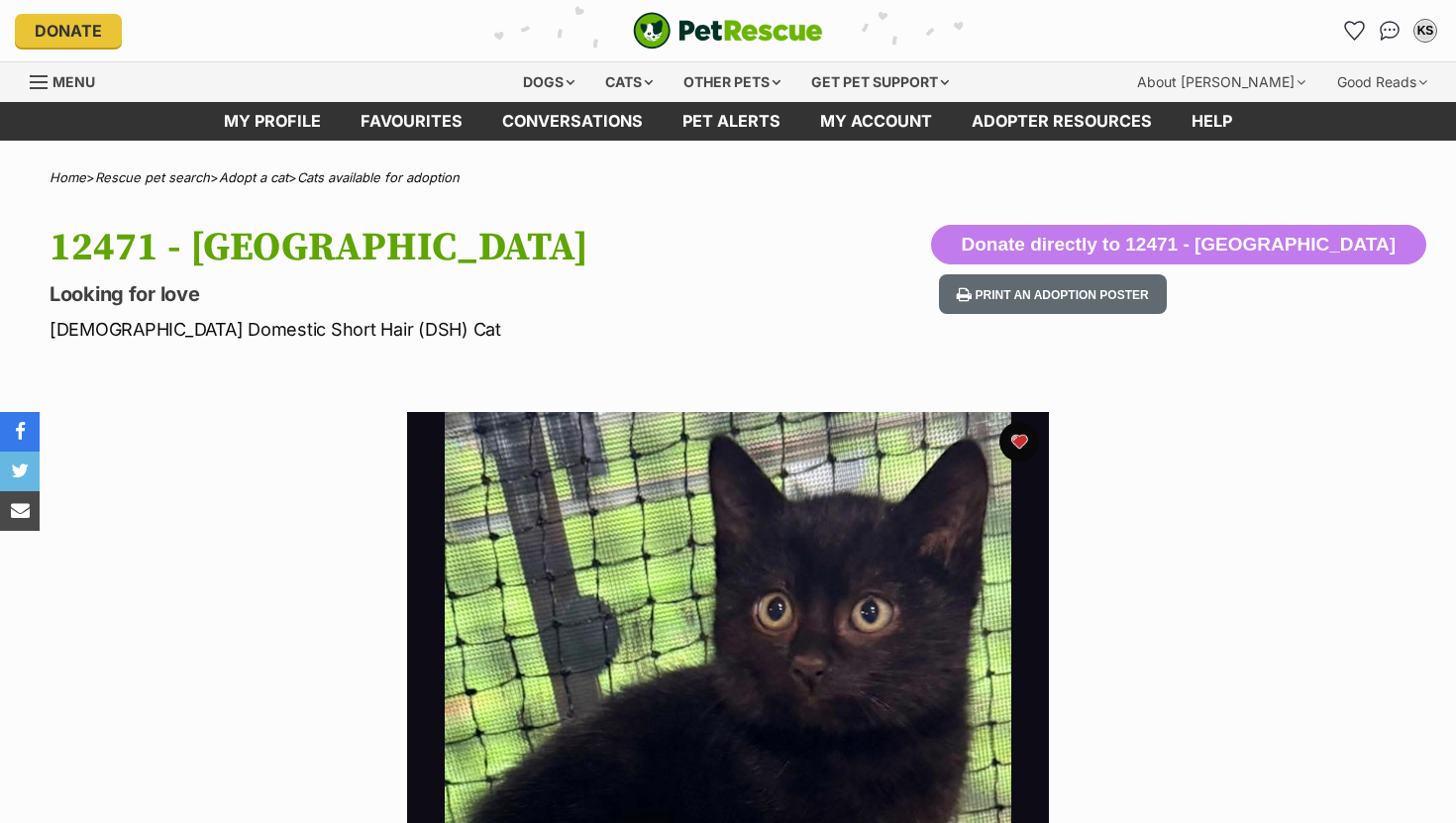 scroll, scrollTop: 154, scrollLeft: 0, axis: vertical 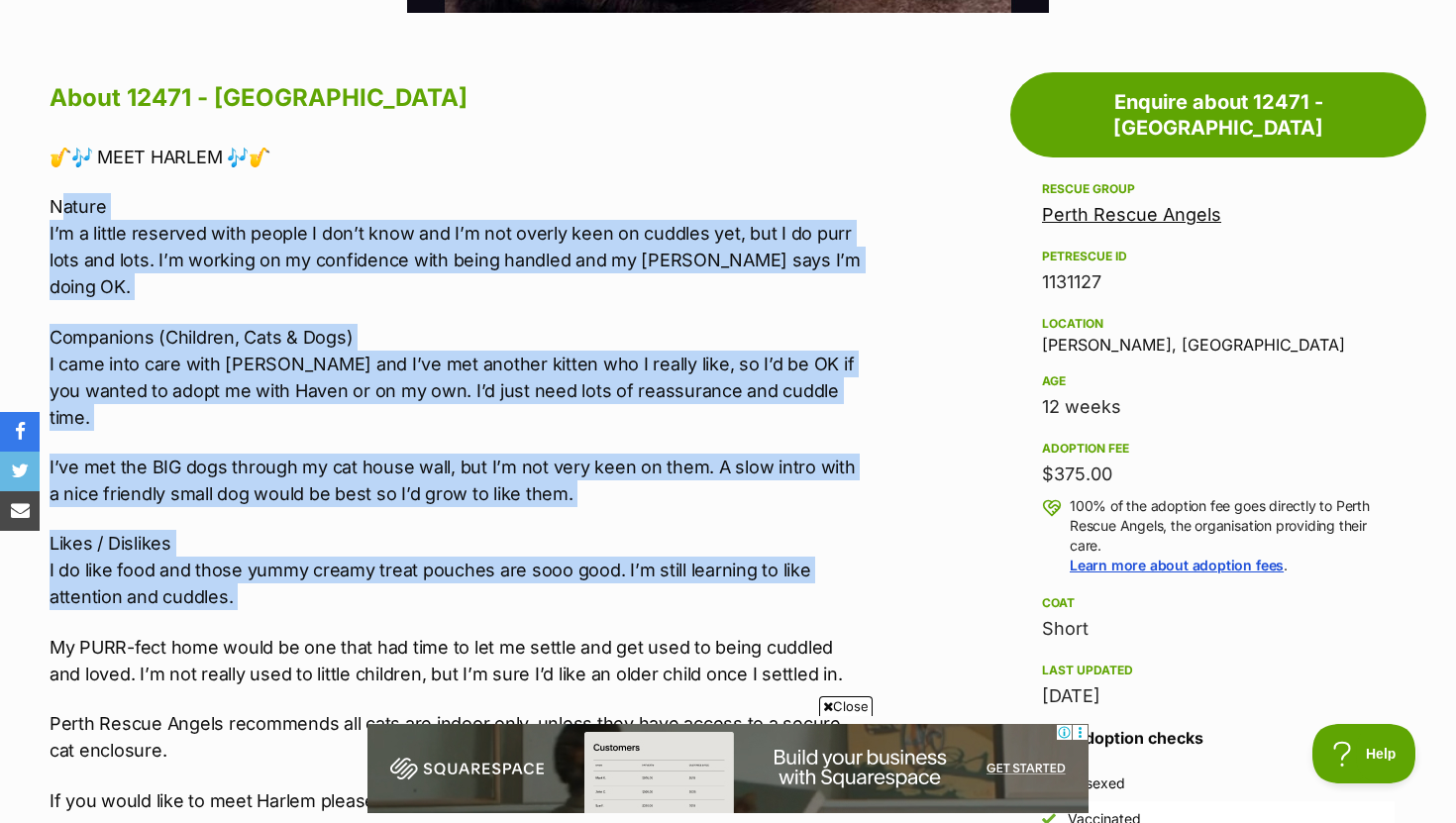 drag, startPoint x: 56, startPoint y: 201, endPoint x: 549, endPoint y: 583, distance: 623.677 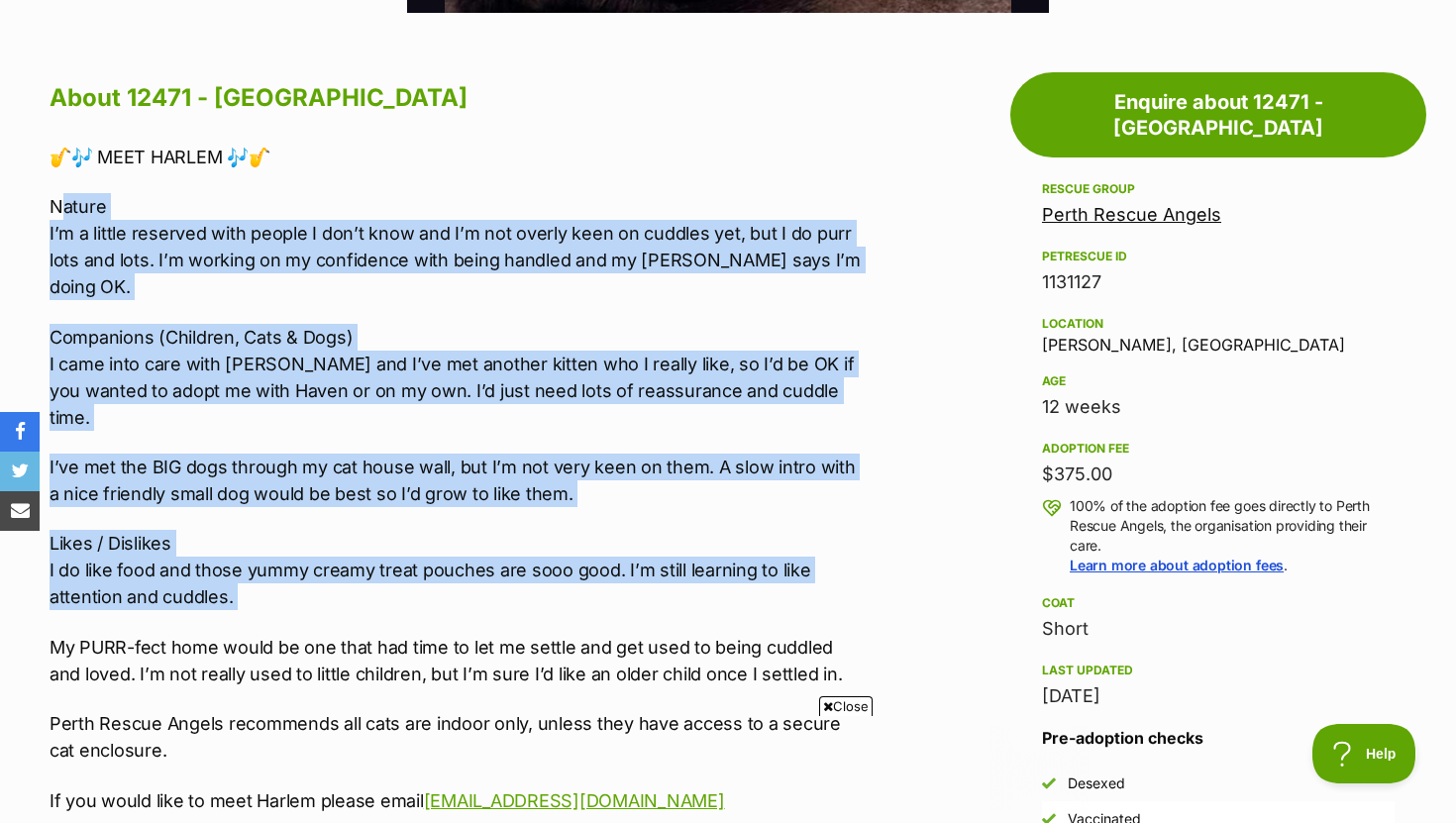 scroll, scrollTop: 0, scrollLeft: 0, axis: both 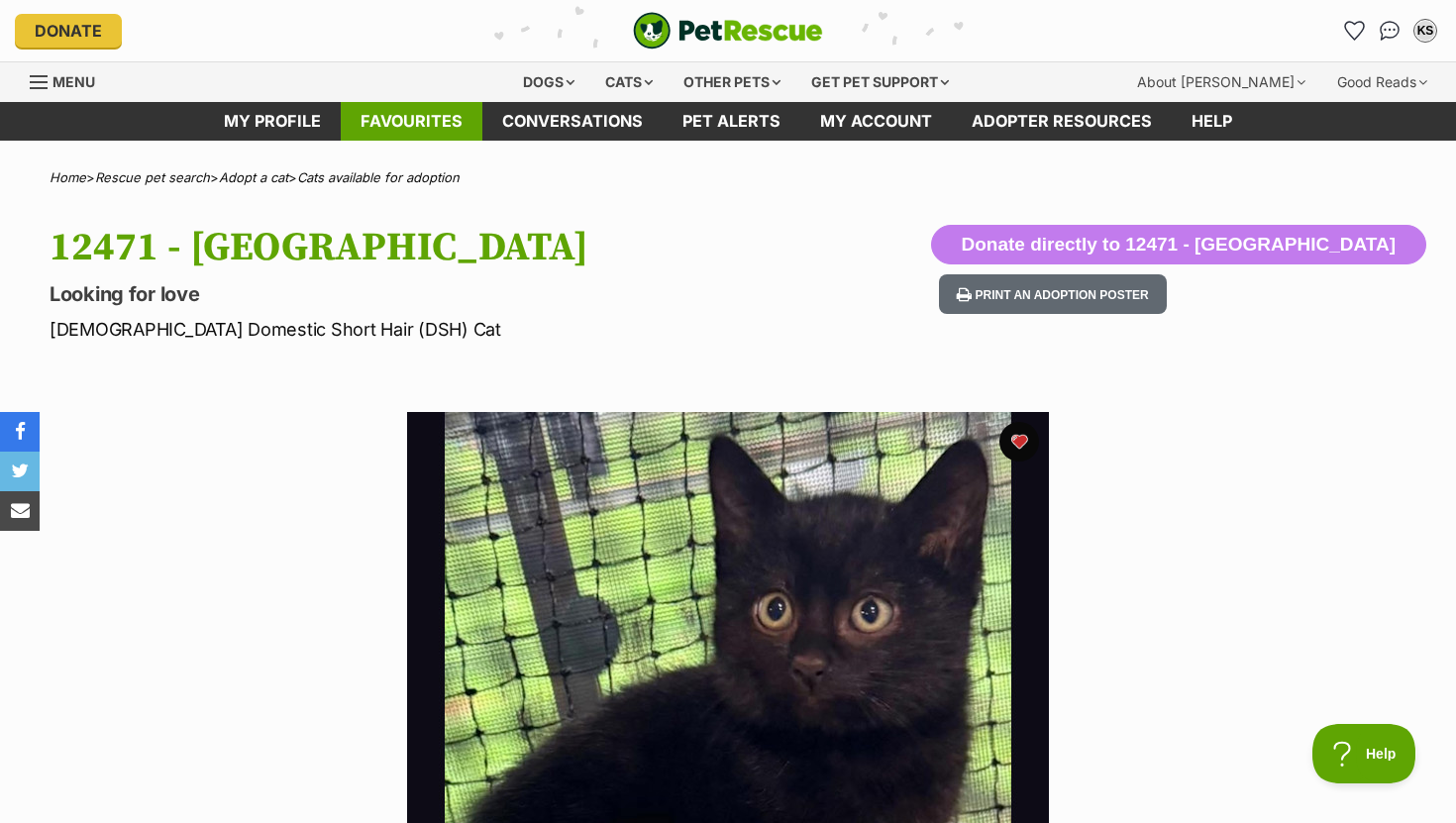 click on "Favourites" at bounding box center (411, 121) 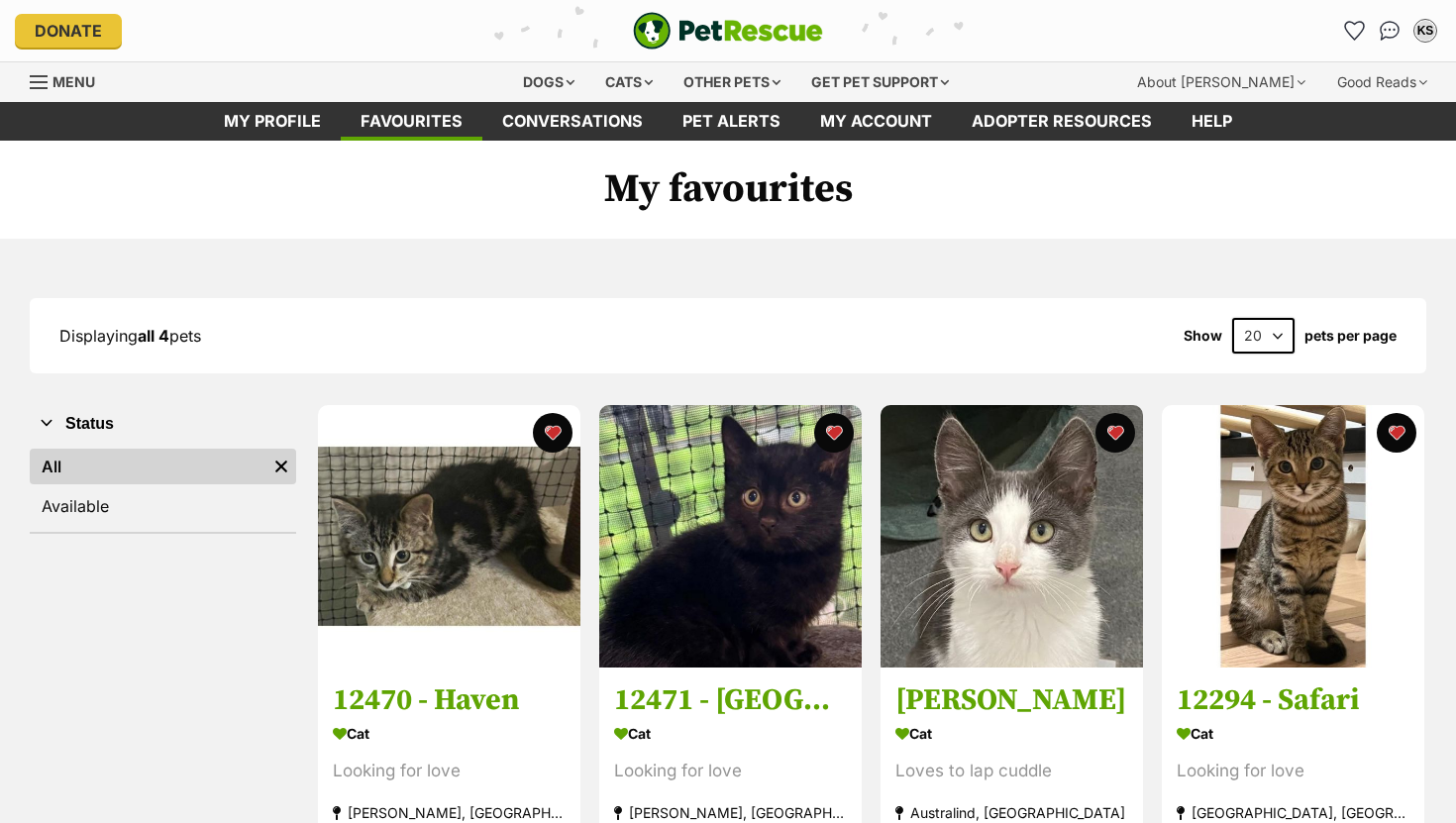 scroll, scrollTop: 0, scrollLeft: 0, axis: both 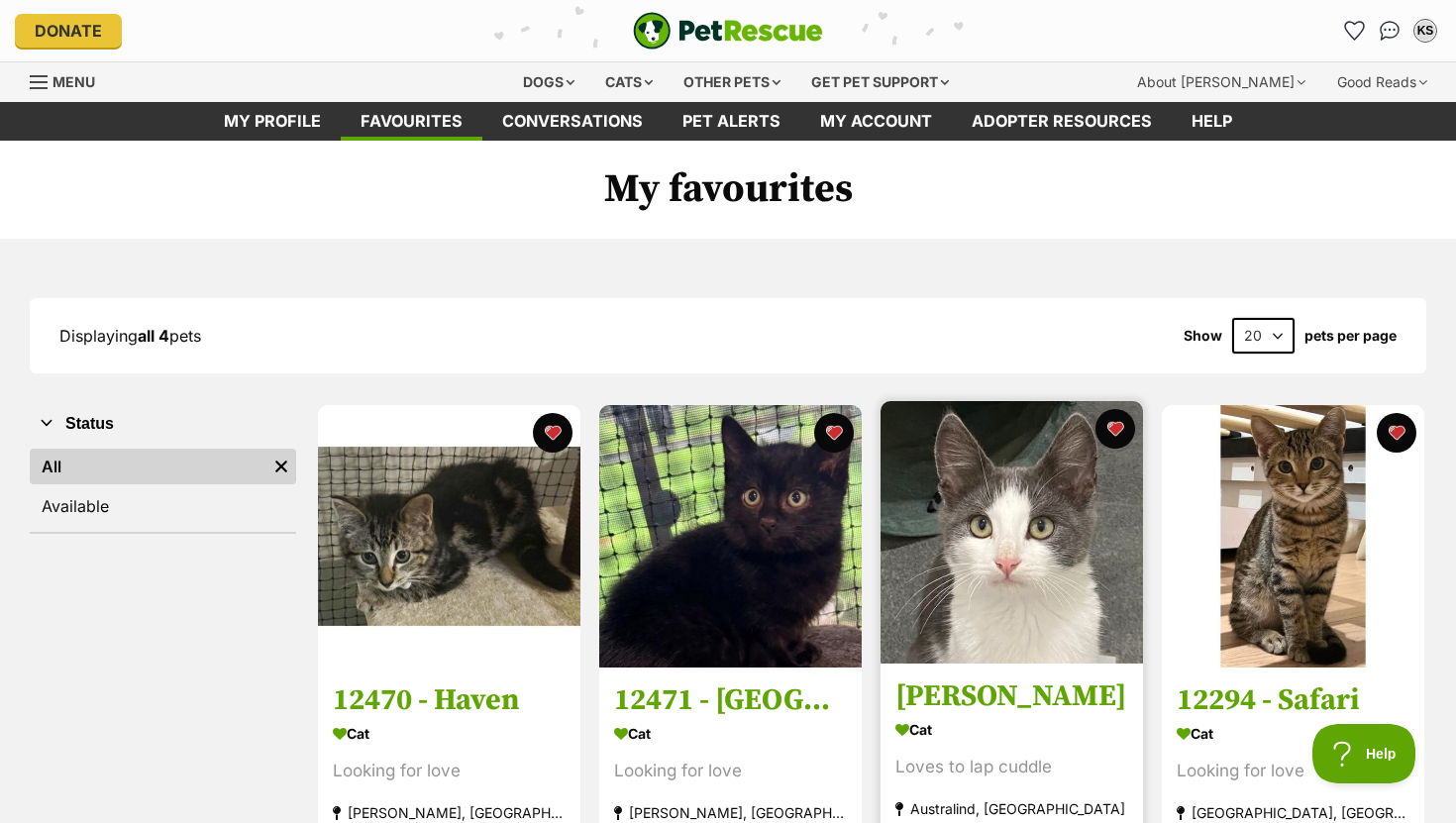 click at bounding box center (1011, 532) 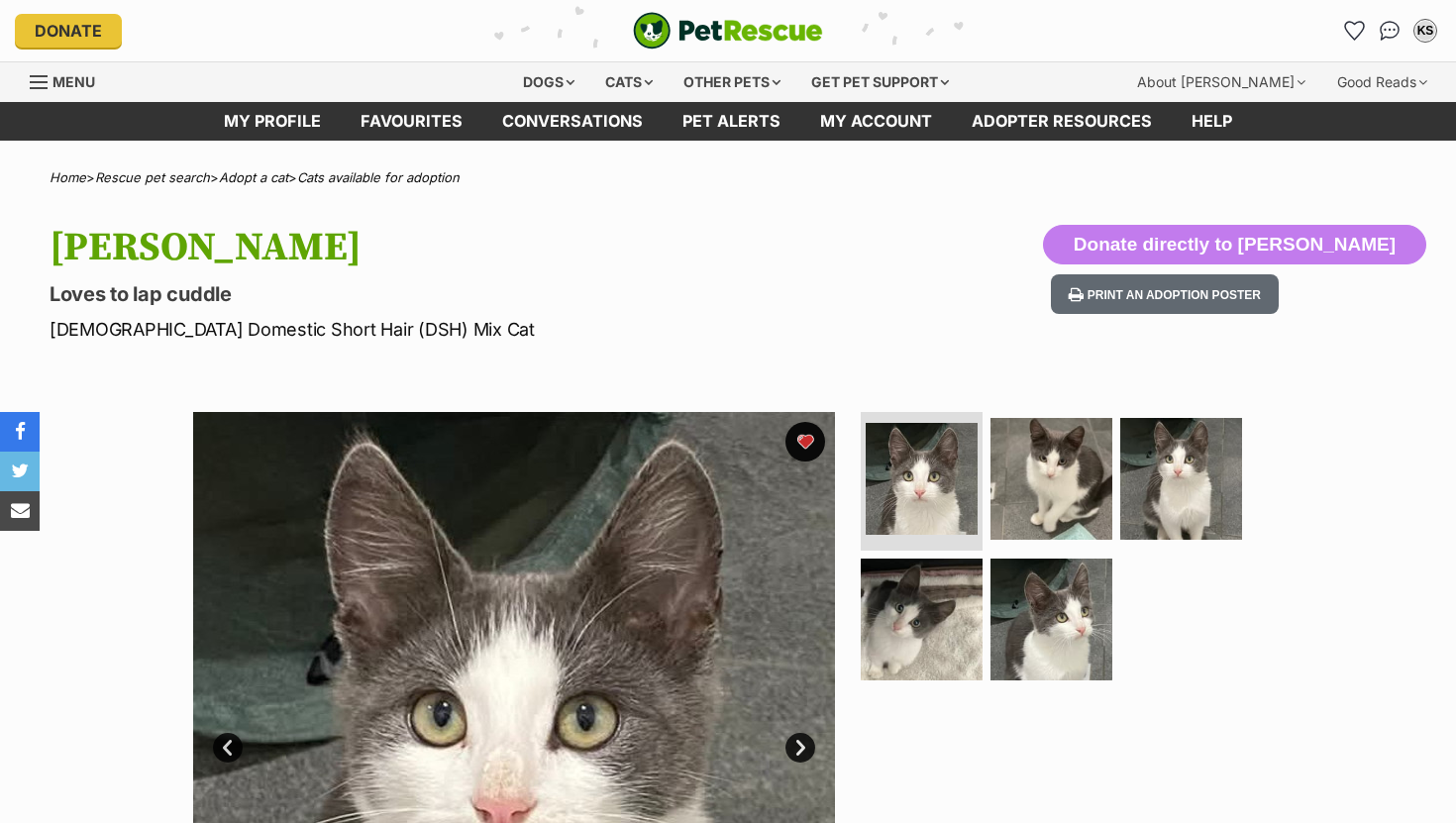 scroll, scrollTop: 0, scrollLeft: 0, axis: both 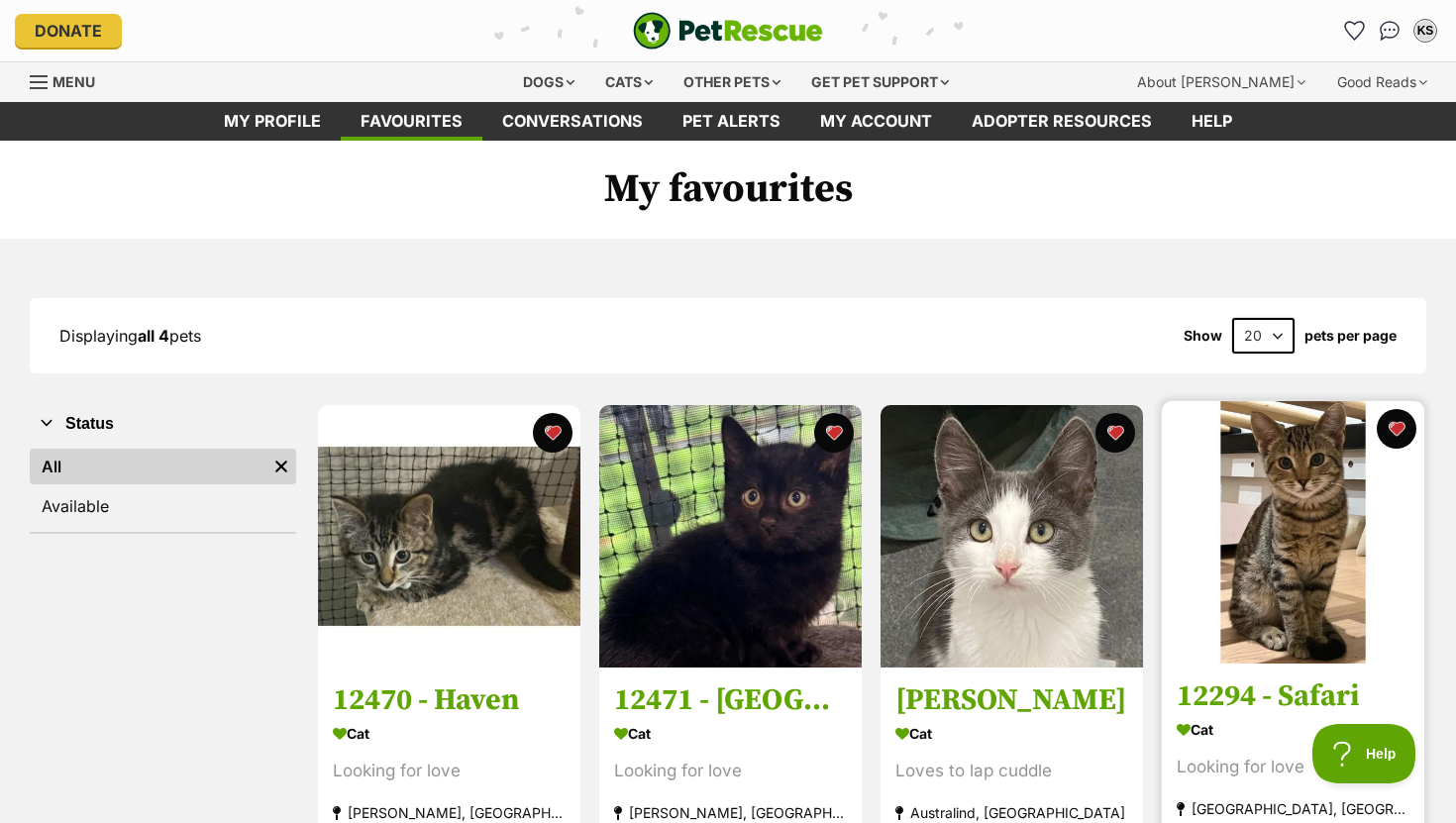 click at bounding box center [1293, 532] 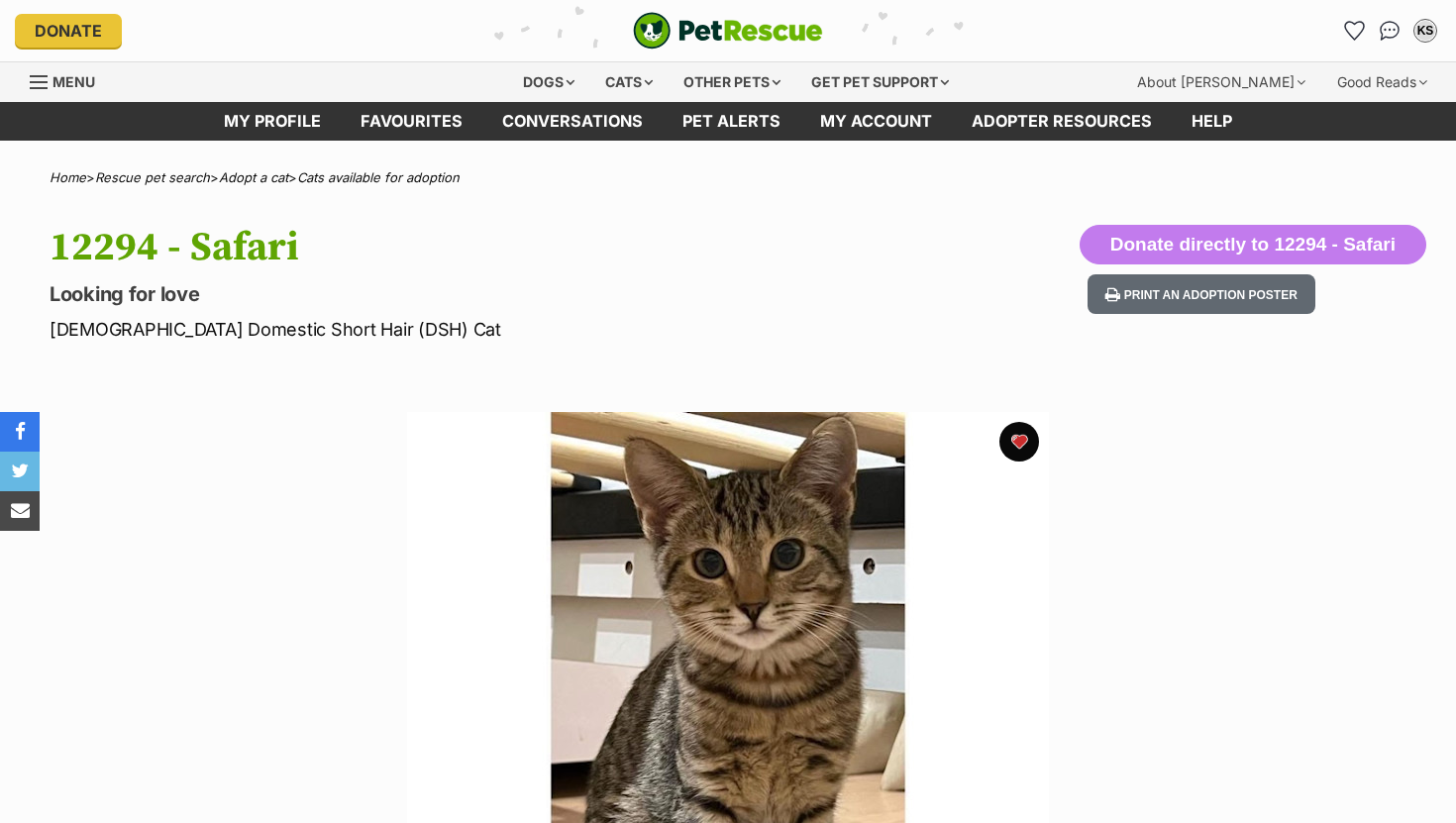 scroll, scrollTop: 380, scrollLeft: 0, axis: vertical 